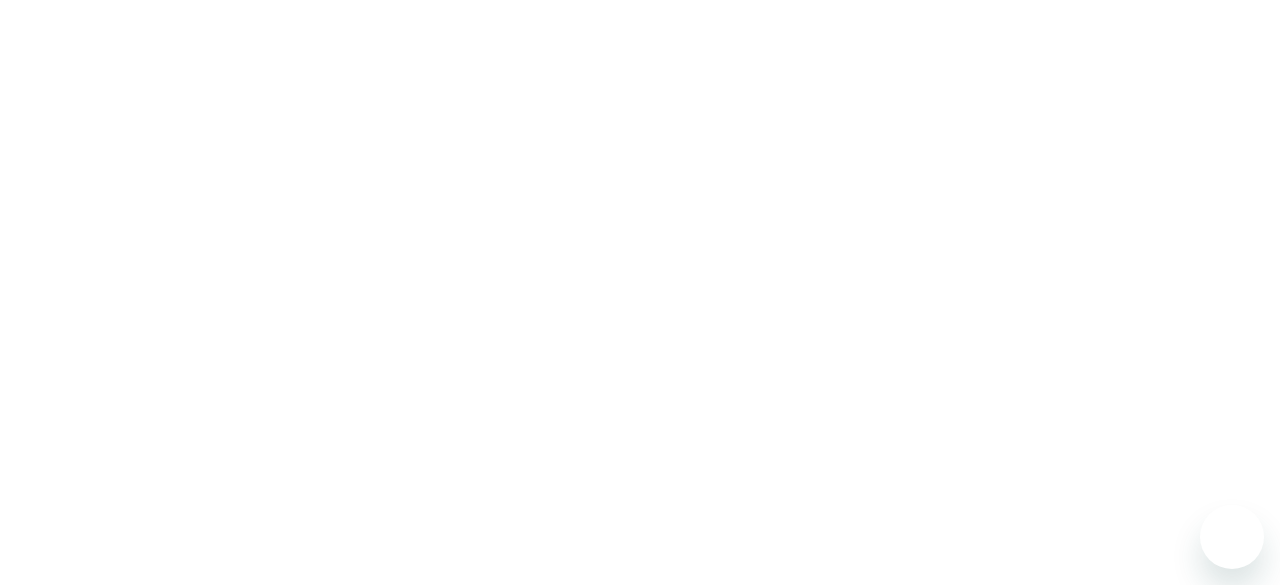 scroll, scrollTop: 0, scrollLeft: 0, axis: both 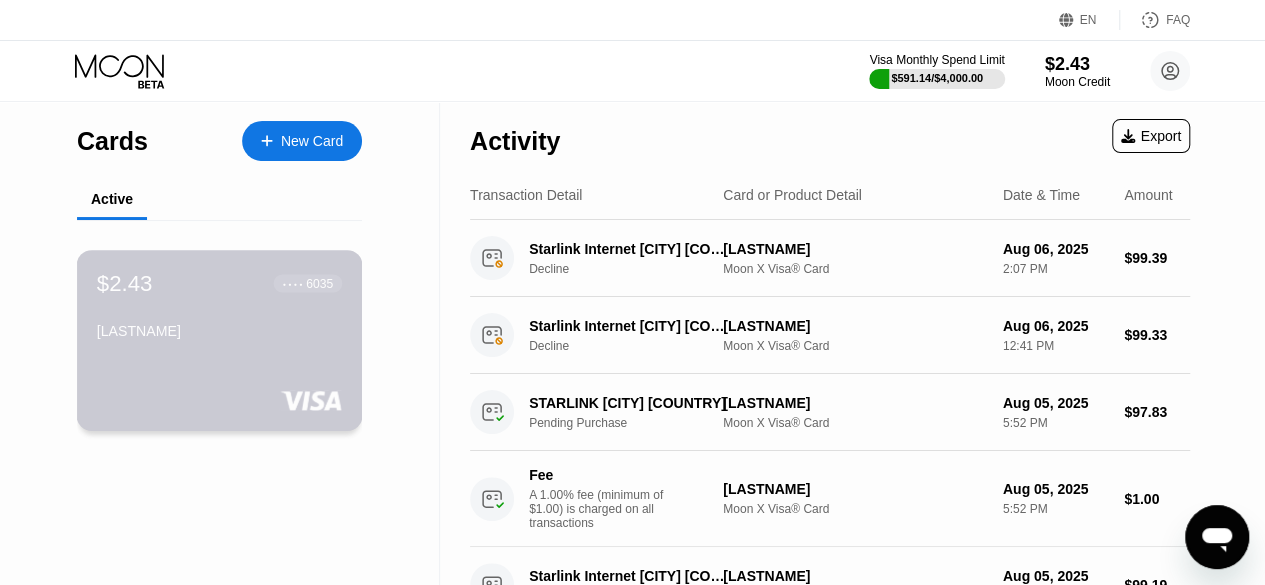 click on "[FIRST]" at bounding box center [219, 331] 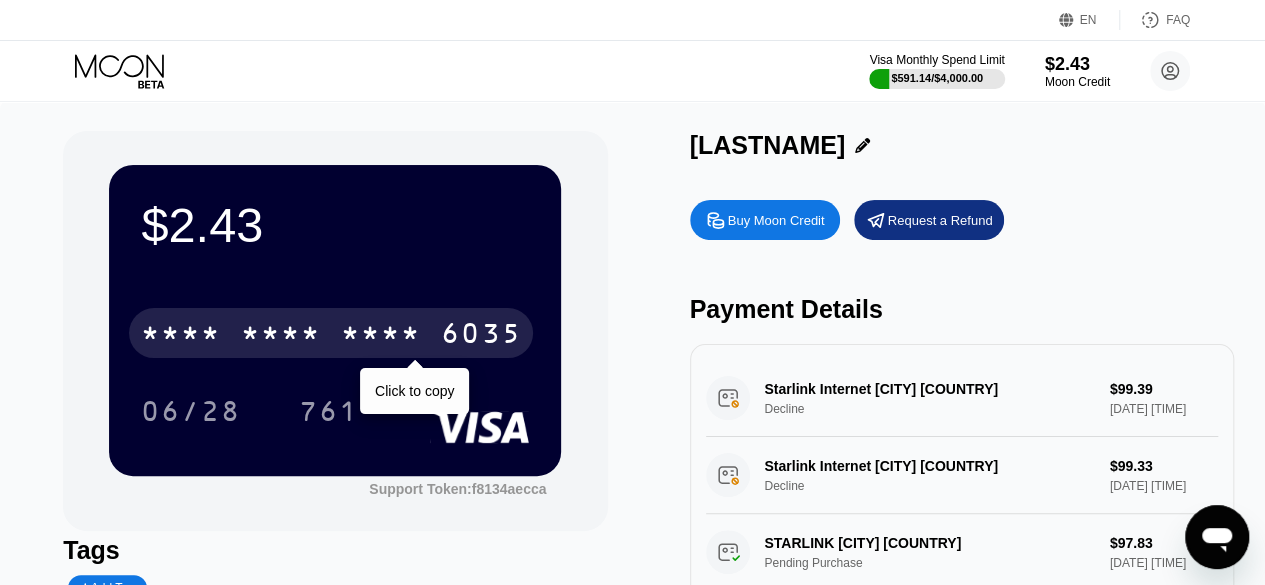 click on "6035" at bounding box center [481, 336] 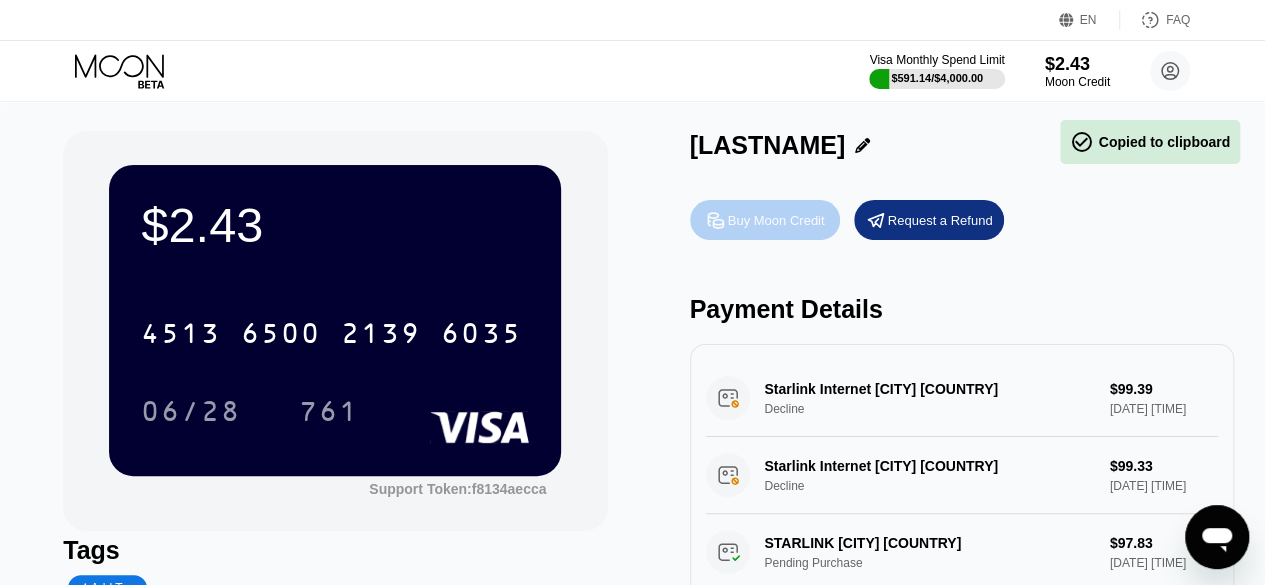 click on "Buy Moon Credit" at bounding box center [776, 220] 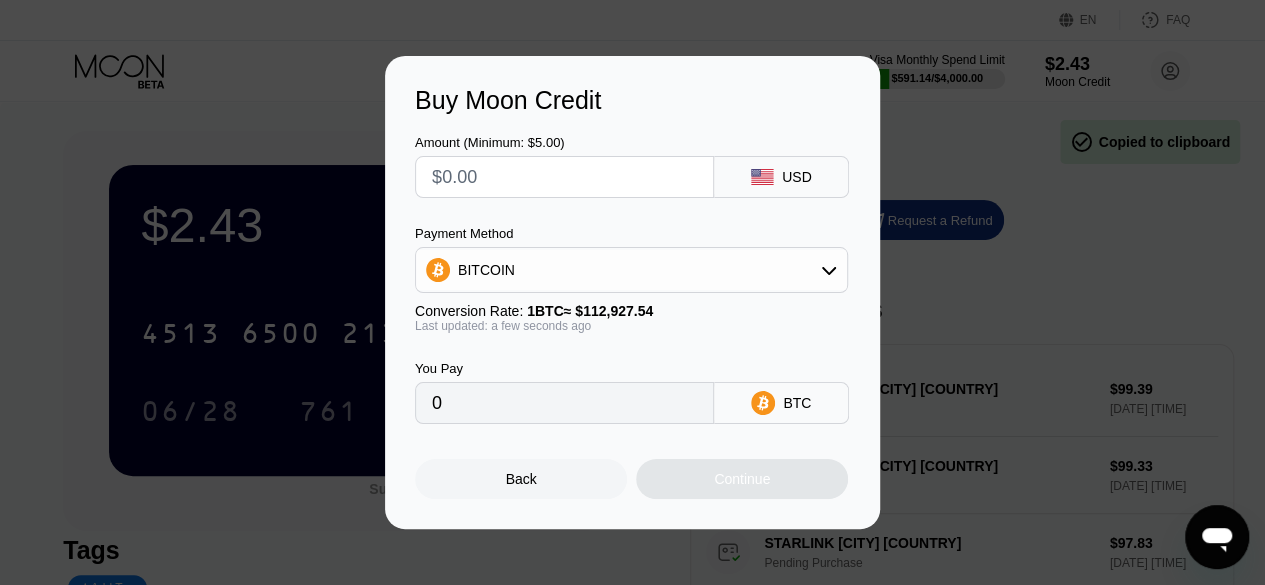 click on "BITCOIN" at bounding box center [631, 270] 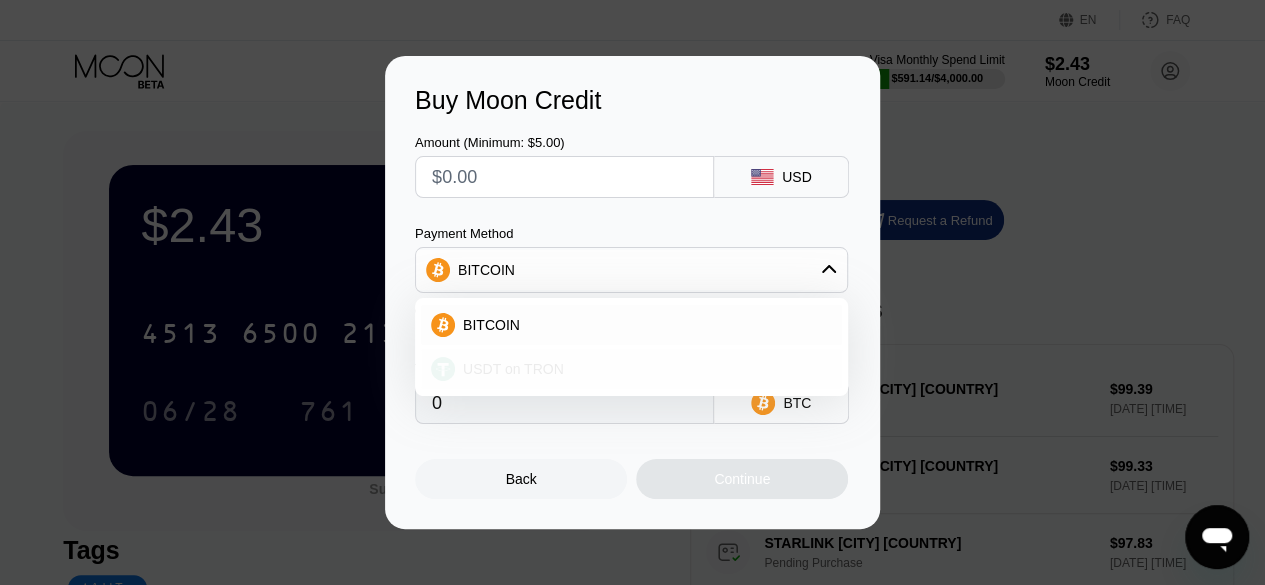click on "USDT on TRON" at bounding box center [631, 369] 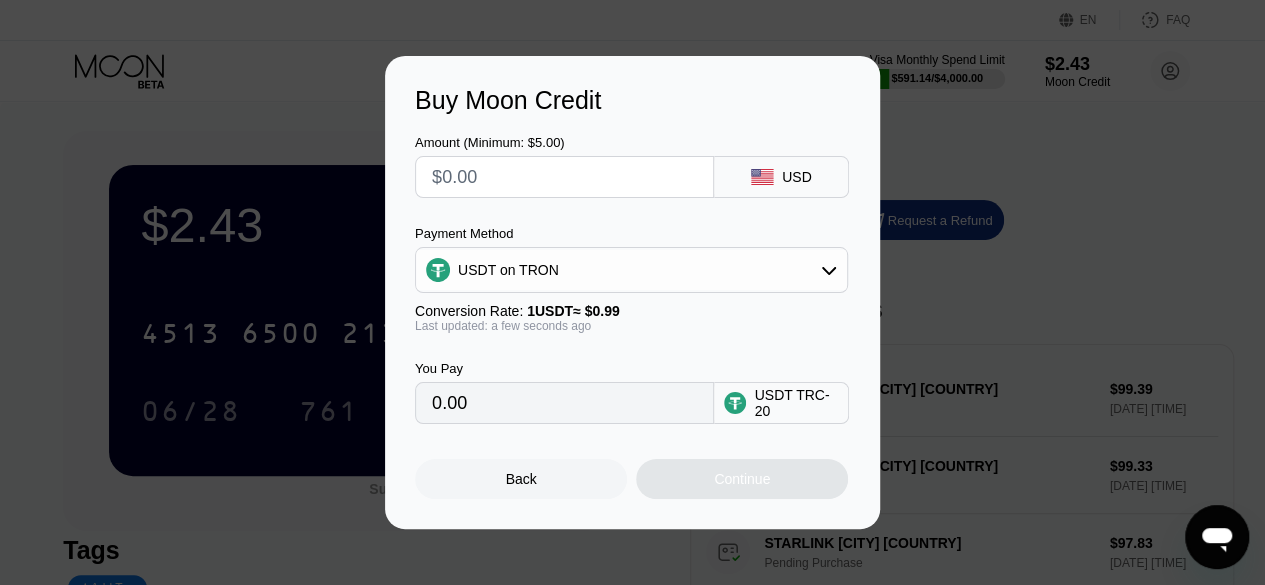click at bounding box center (564, 177) 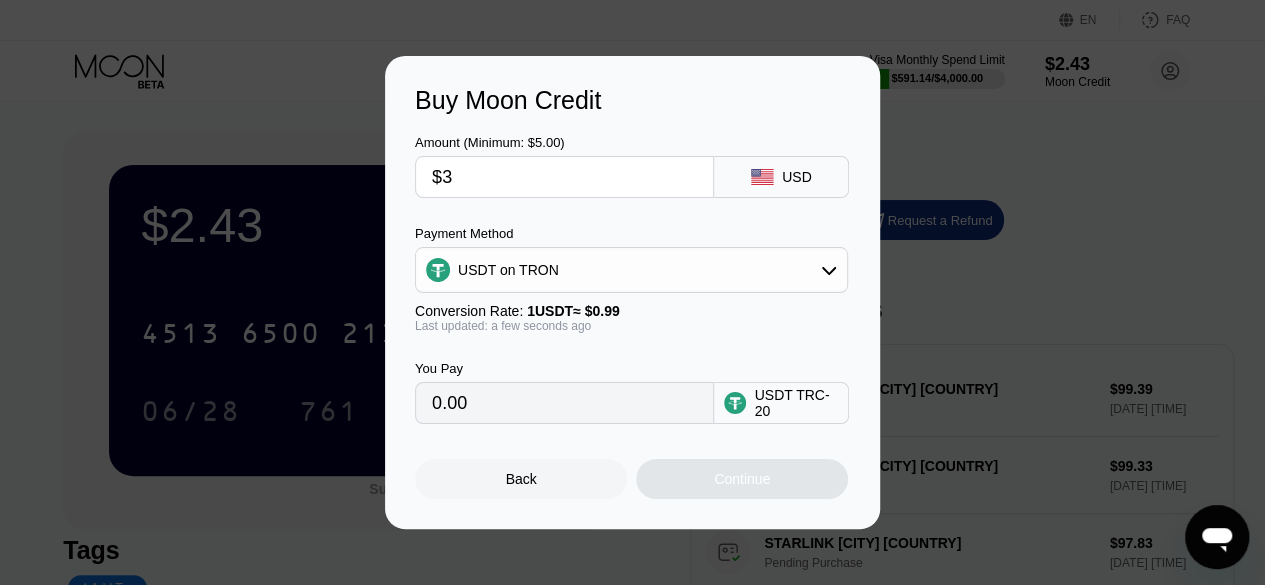 type on "3.03" 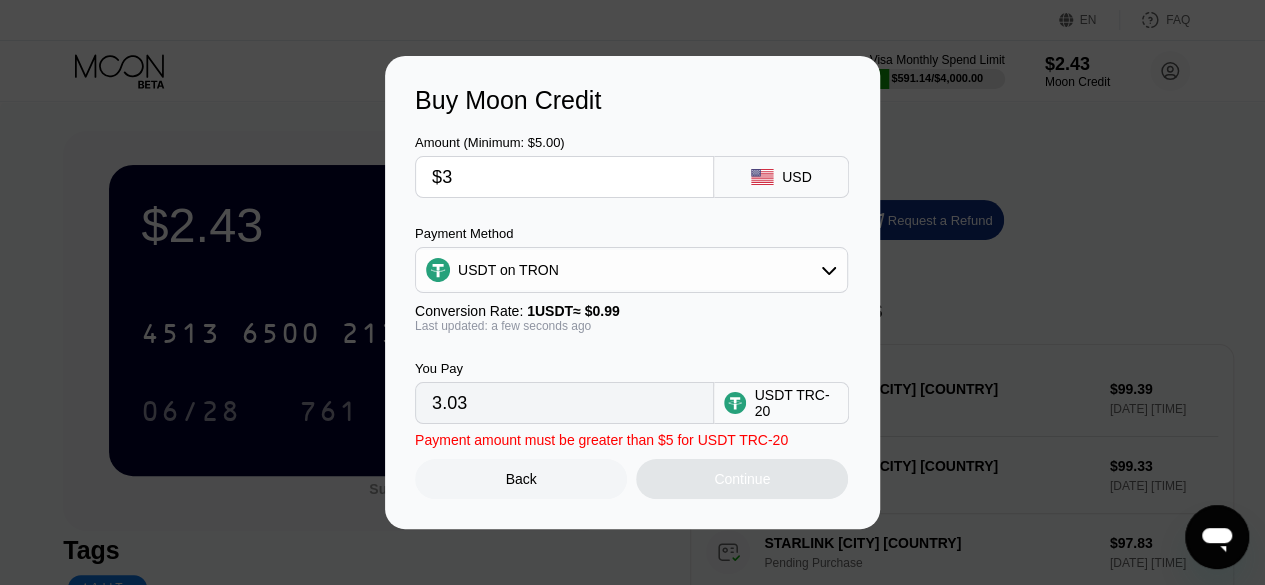 type on "$30" 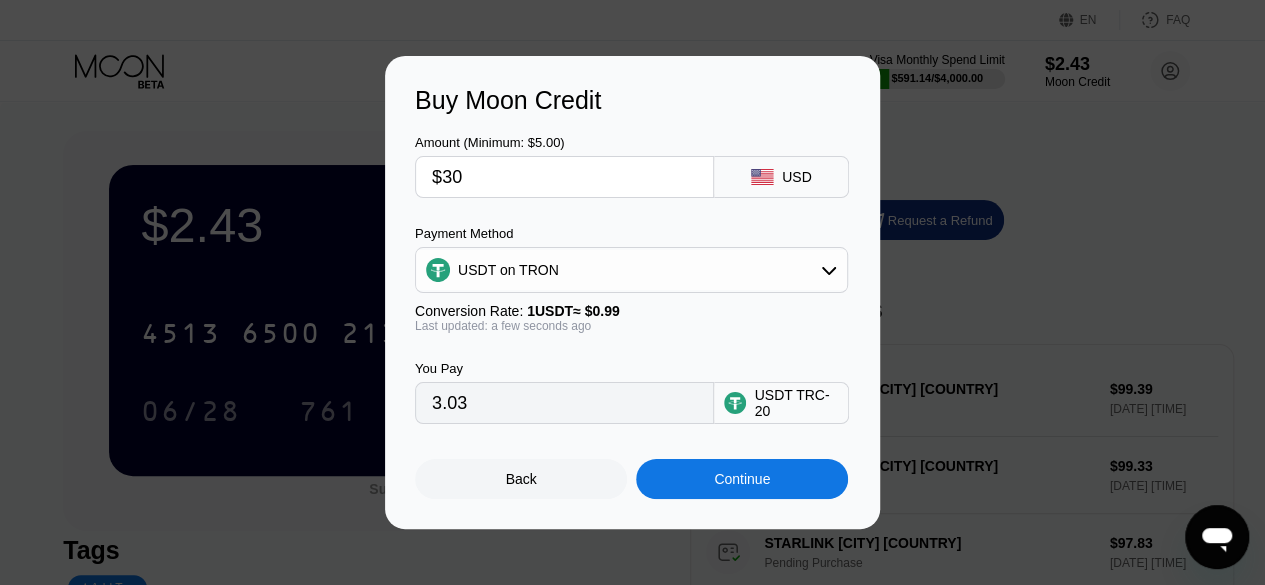 type on "30.30" 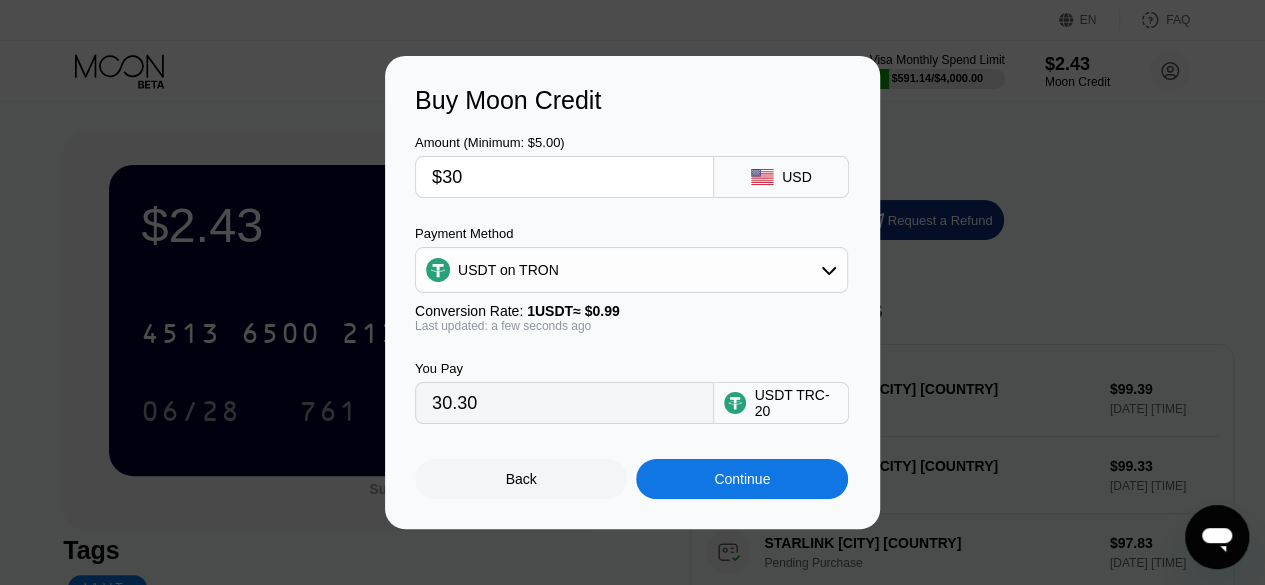type on "$300" 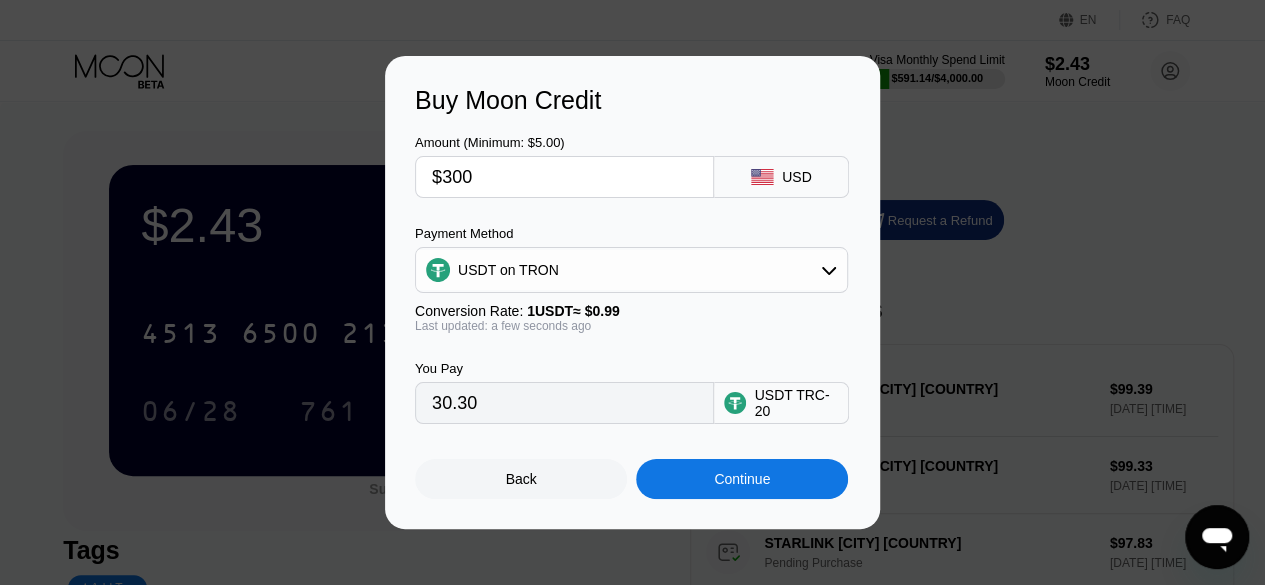 type on "303.03" 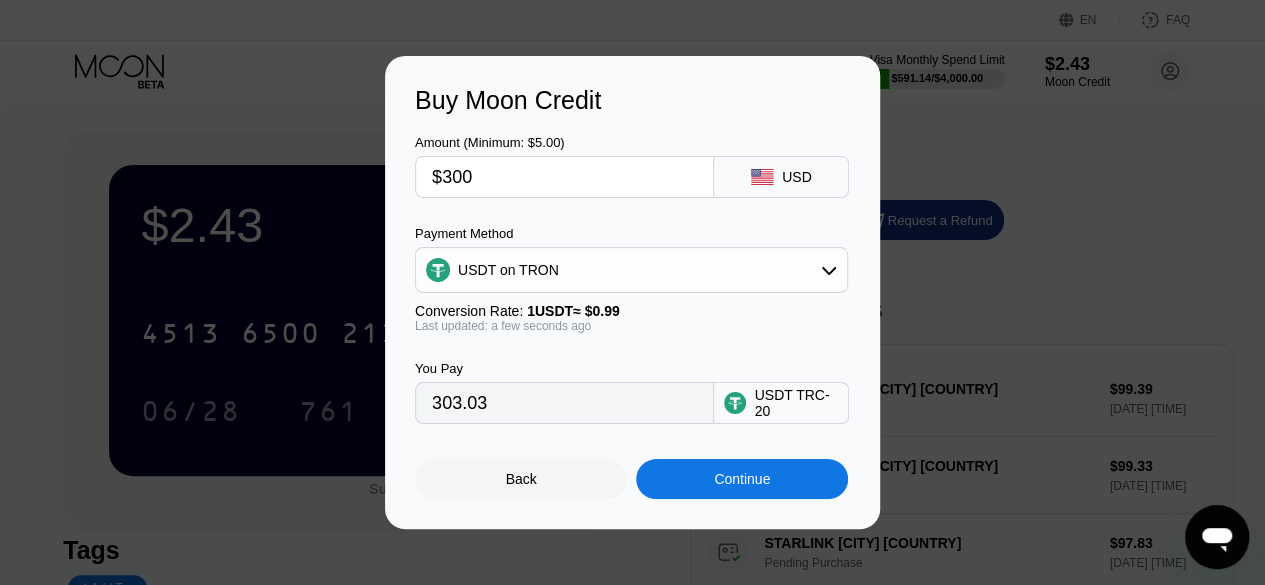 type on "$300" 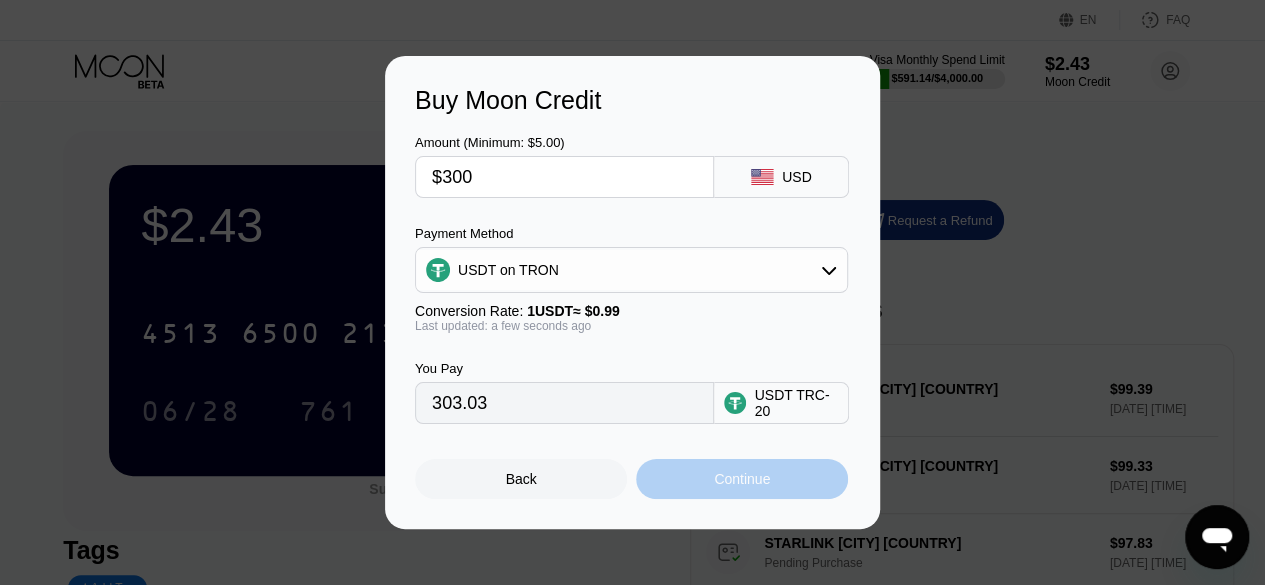click on "Continue" at bounding box center (742, 479) 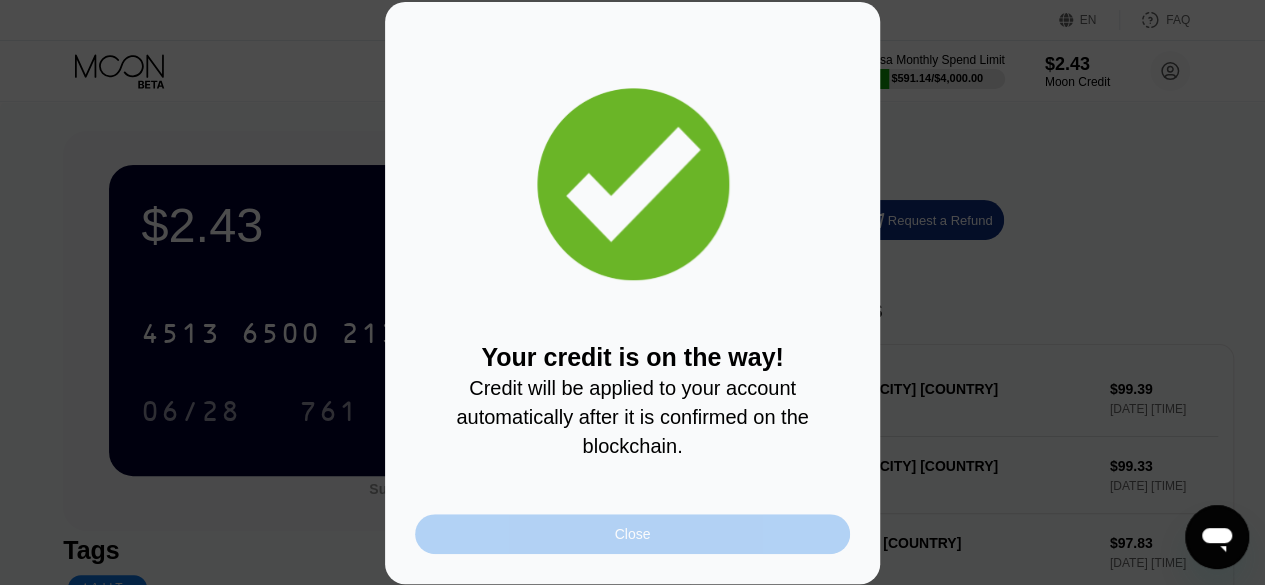 click on "Close" at bounding box center [632, 534] 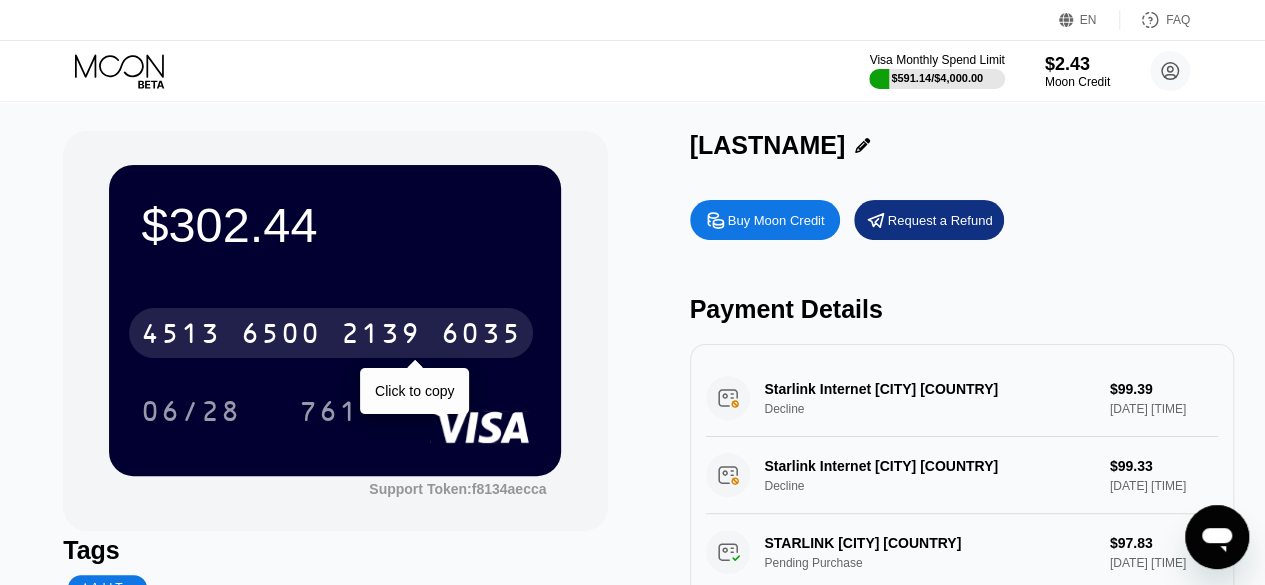 click on "6035" at bounding box center (481, 336) 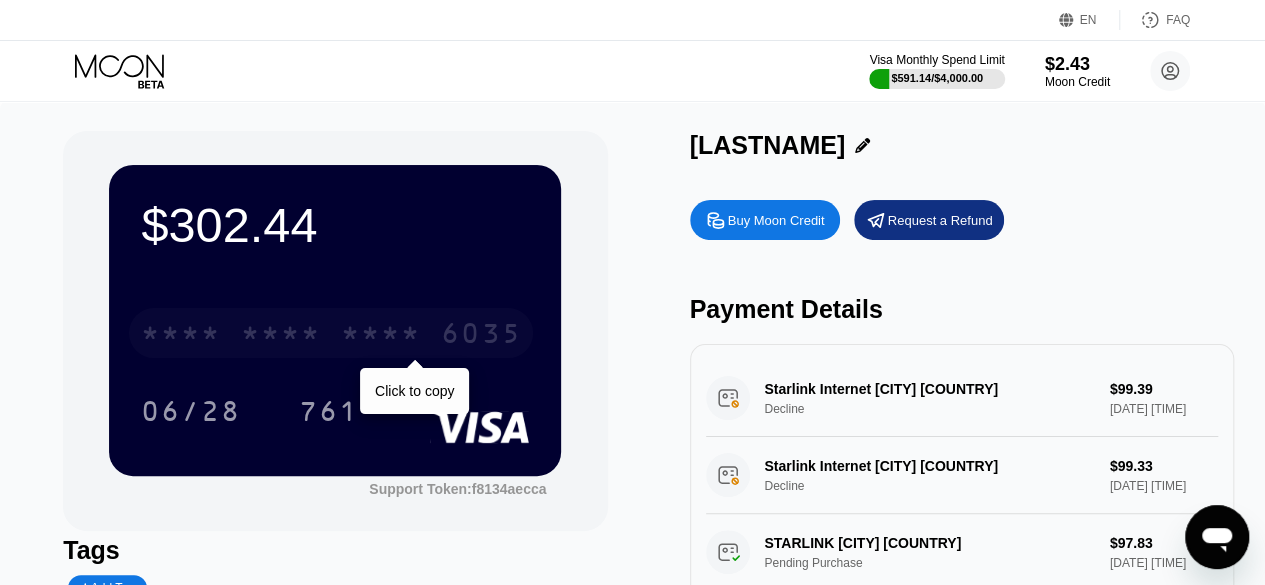 click on "* * * *" at bounding box center [381, 336] 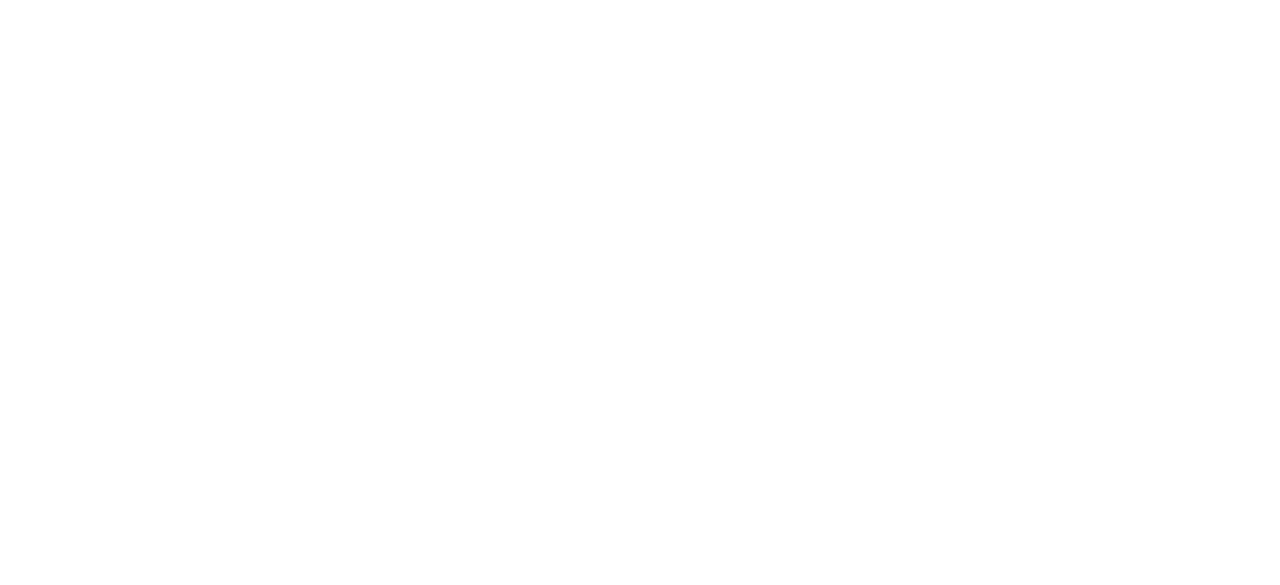scroll, scrollTop: 0, scrollLeft: 0, axis: both 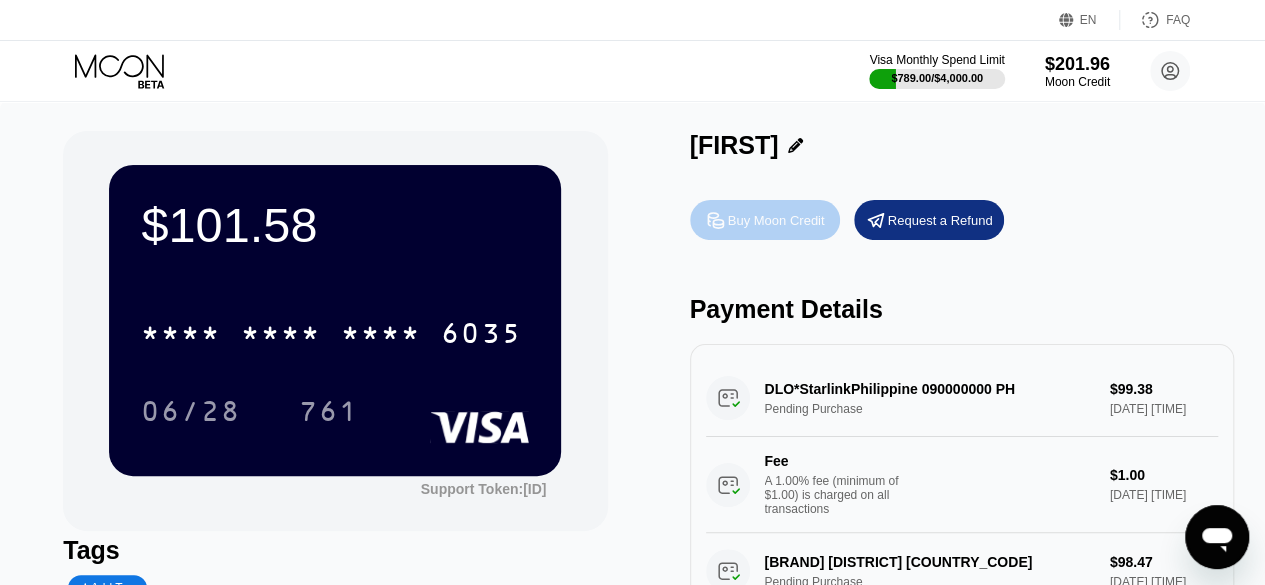 click on "Buy Moon Credit" at bounding box center [776, 220] 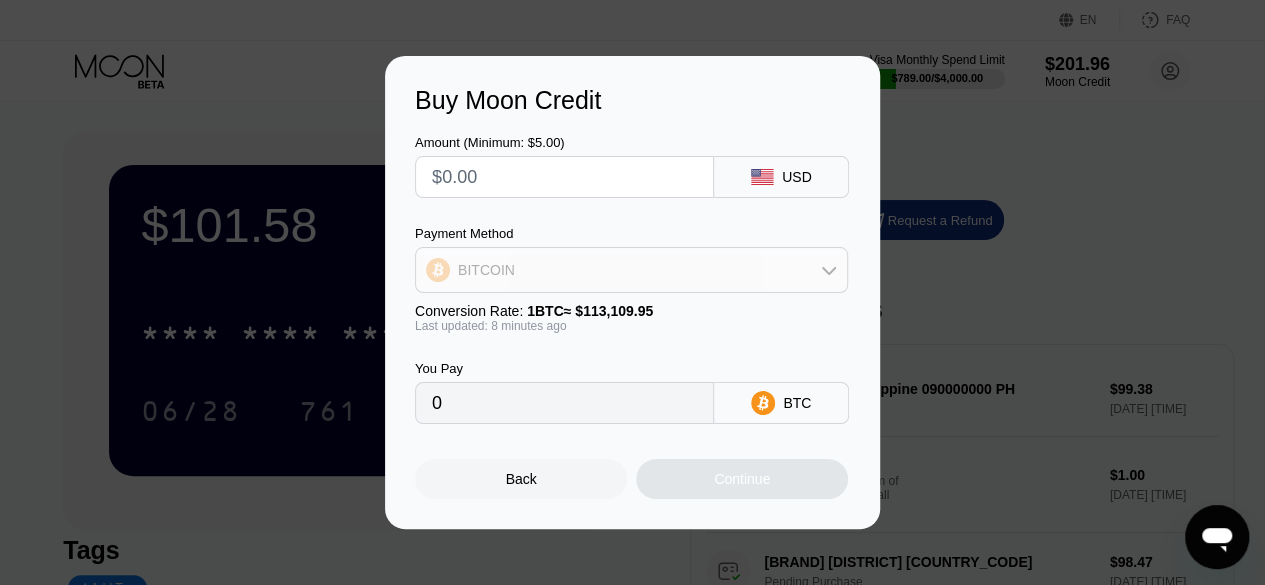 click on "BITCOIN" at bounding box center (631, 270) 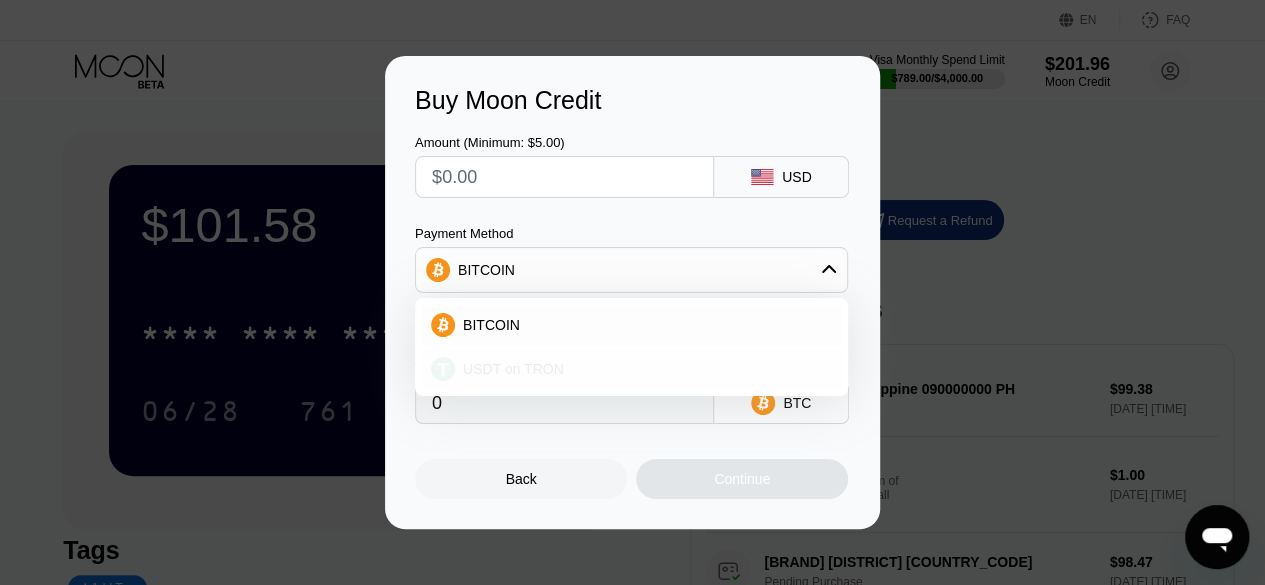 click on "USDT on TRON" at bounding box center [631, 369] 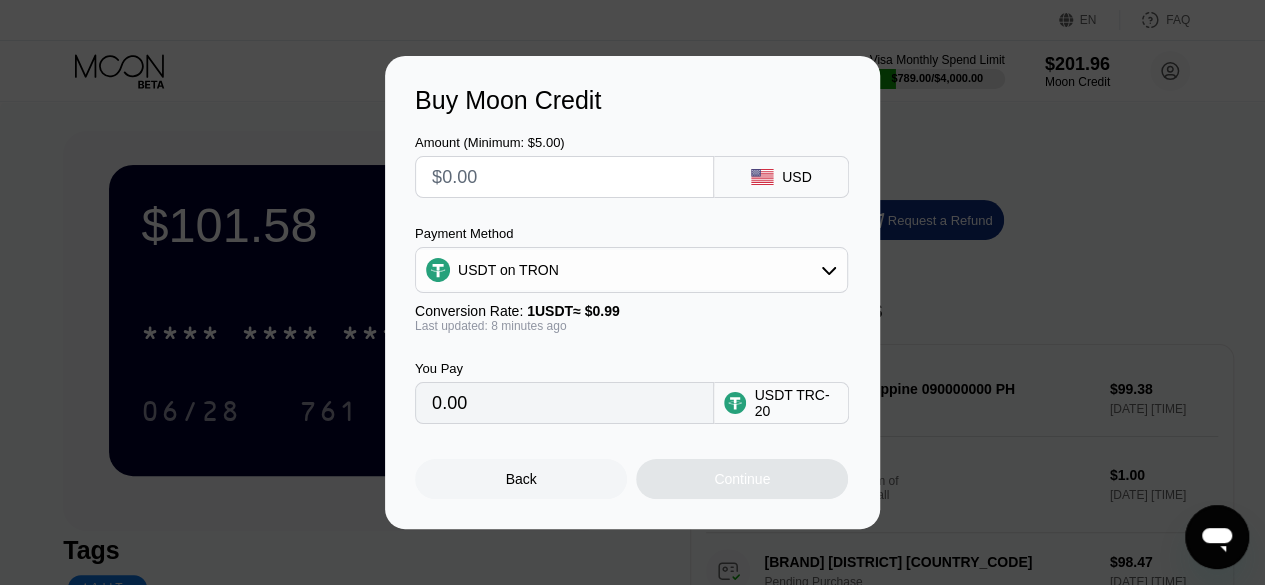 click at bounding box center (564, 177) 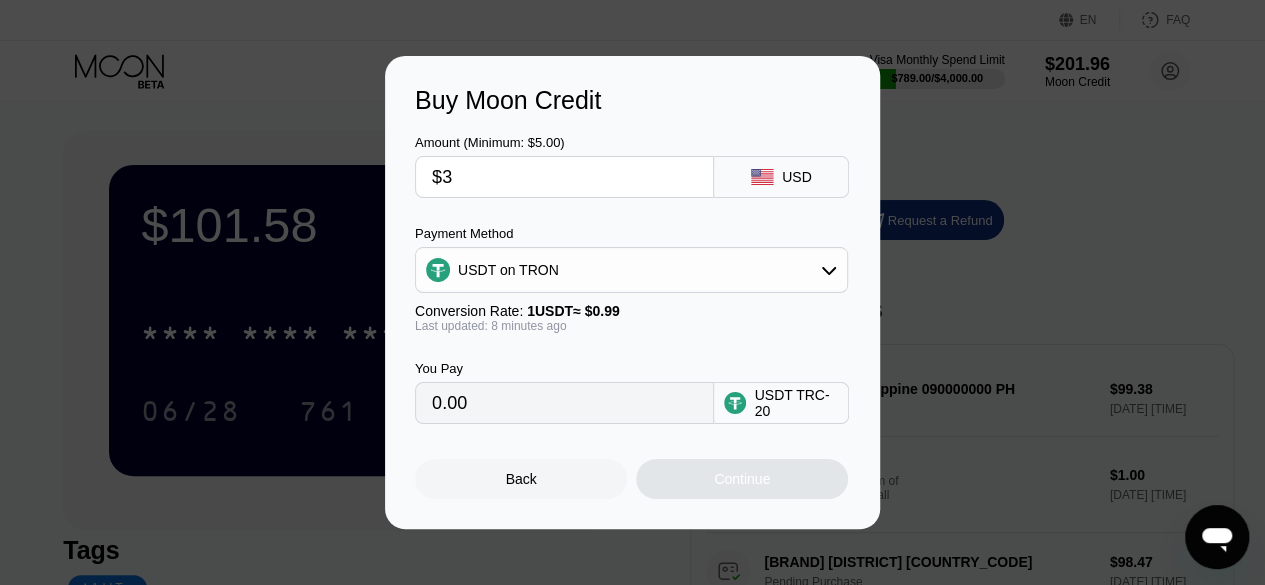 type on "3.03" 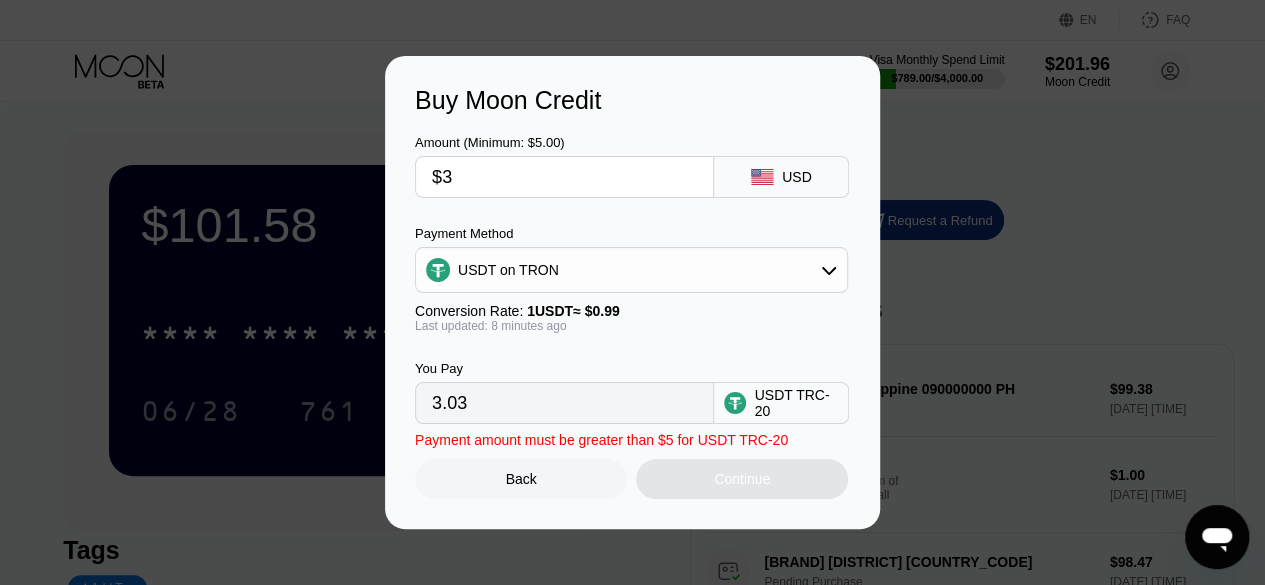 type on "$30" 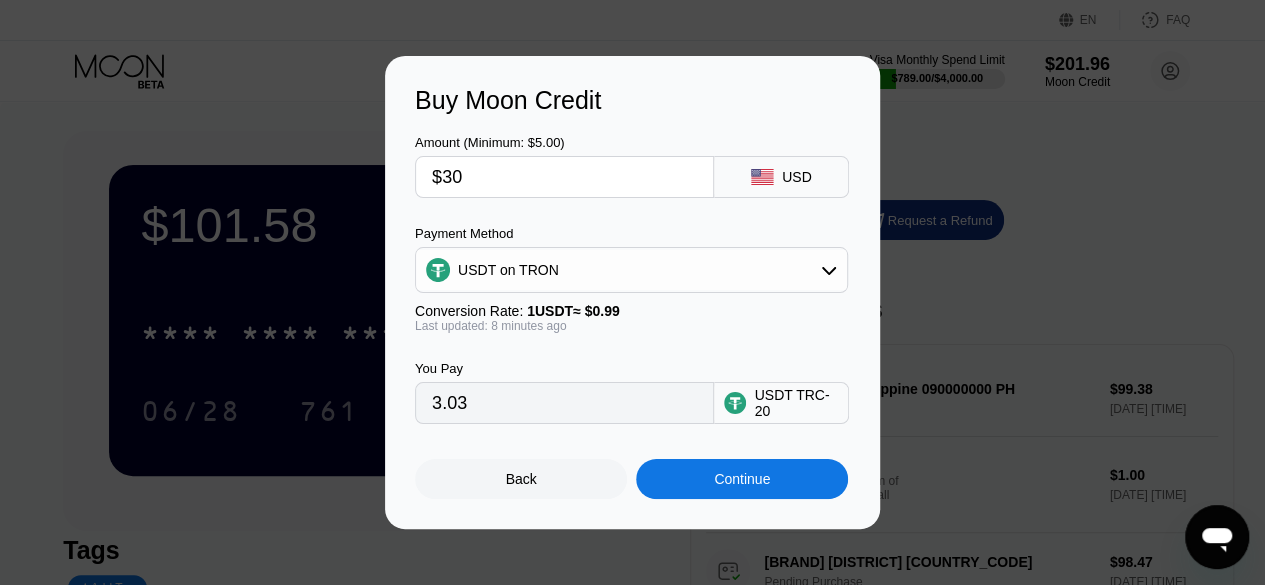 type on "30.30" 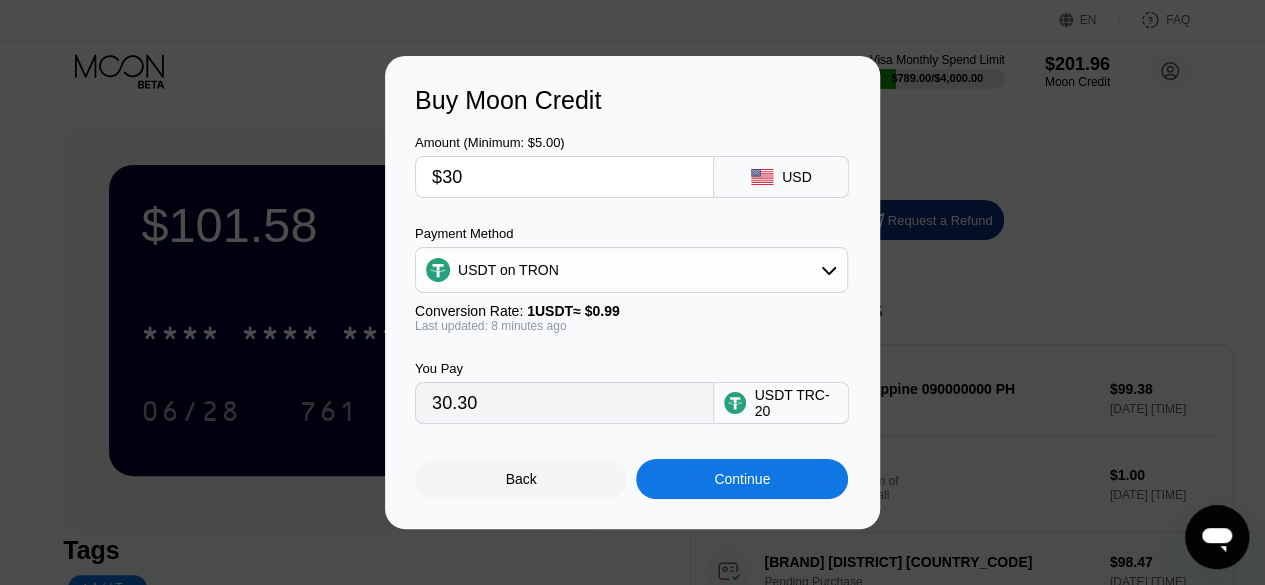 type on "$300" 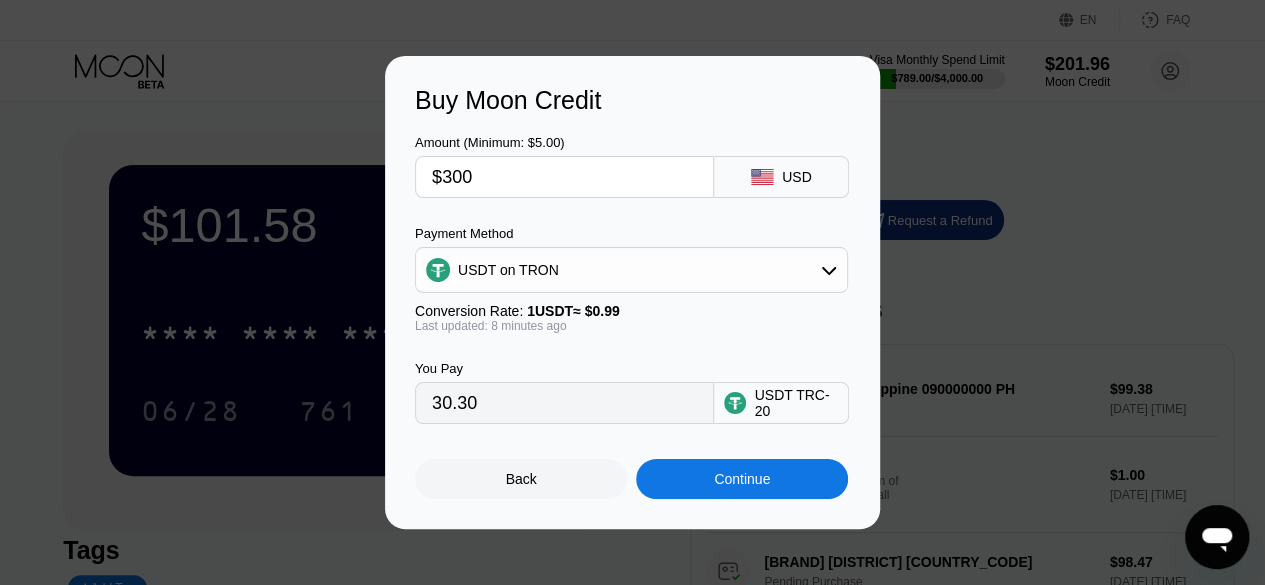 type on "303.03" 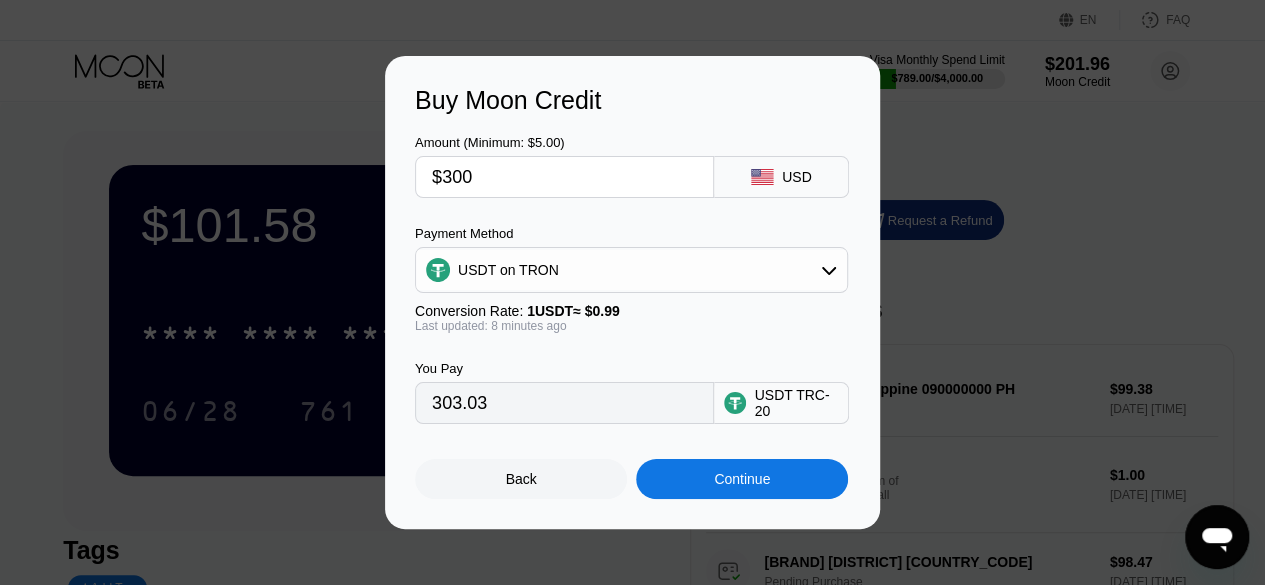 type on "$30" 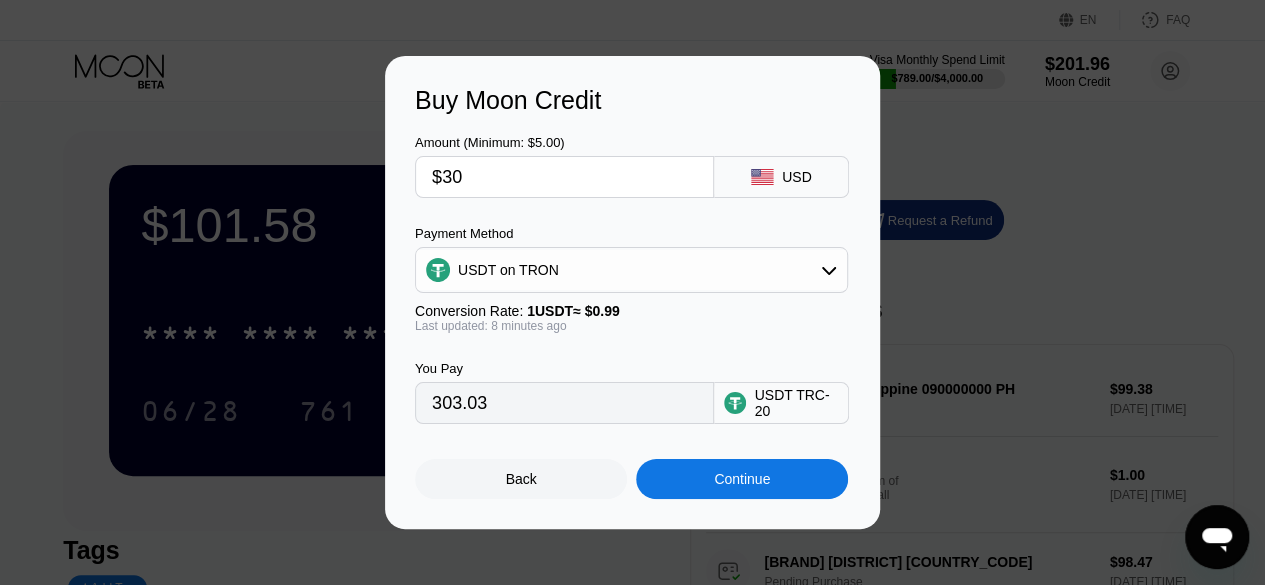 type on "30.30" 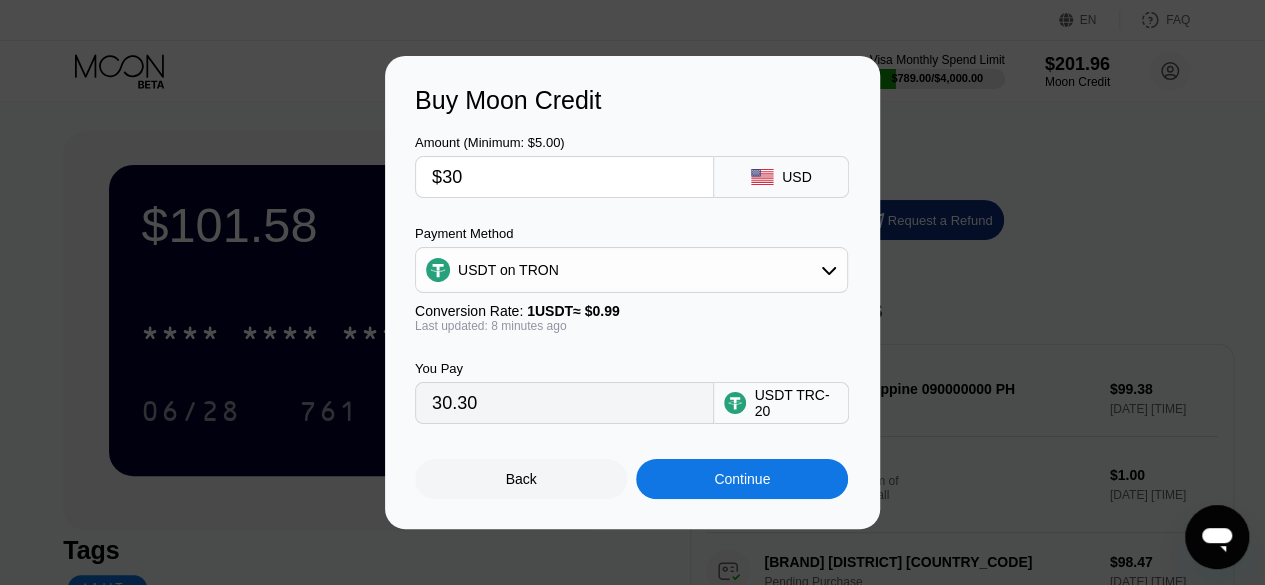 type on "$304" 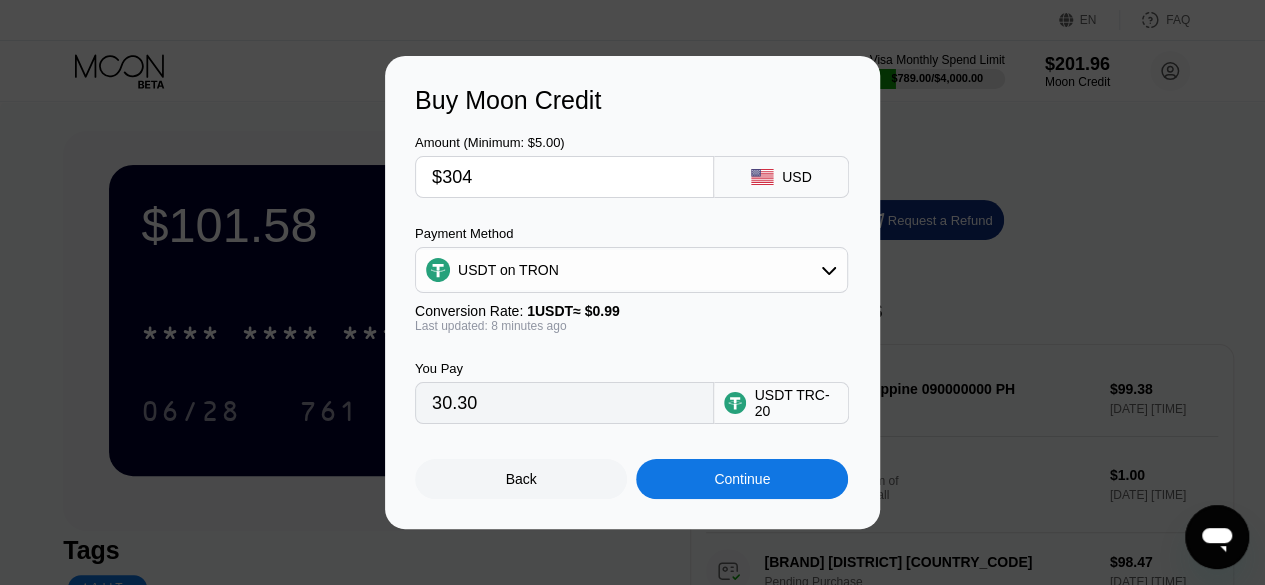 type on "307.07" 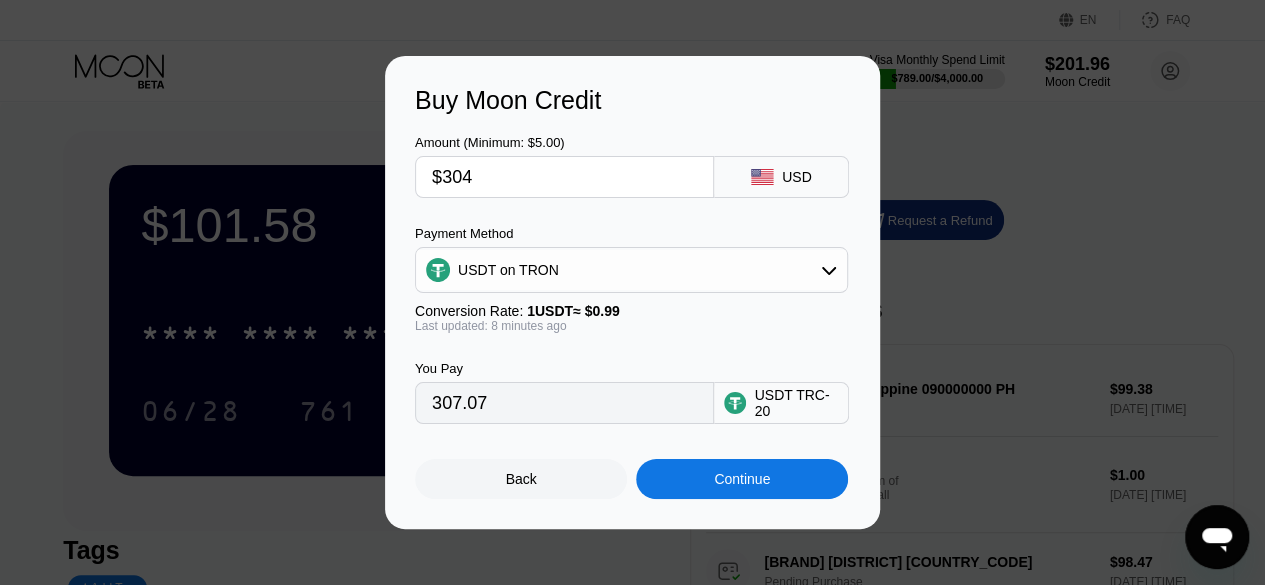 type on "$304" 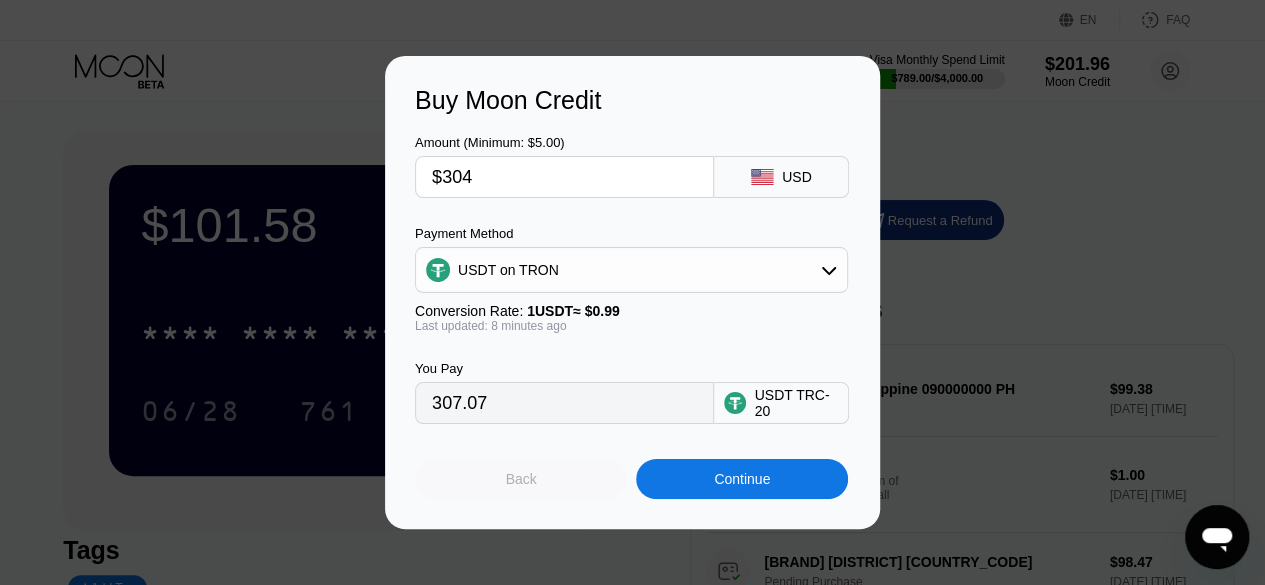 click on "Back" at bounding box center [521, 479] 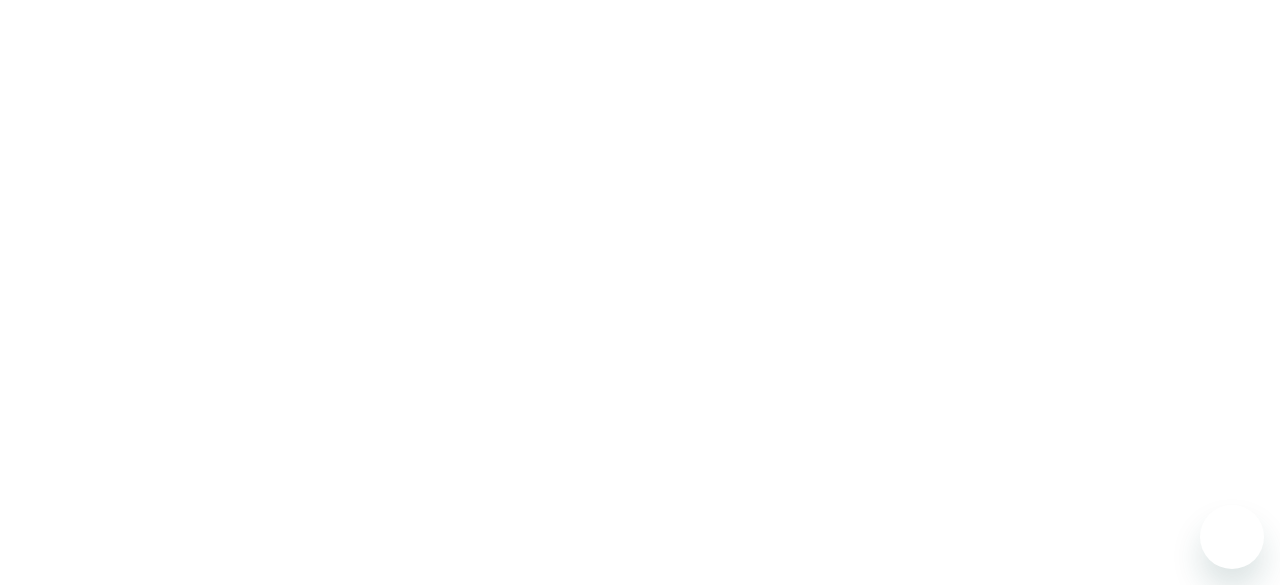 scroll, scrollTop: 0, scrollLeft: 0, axis: both 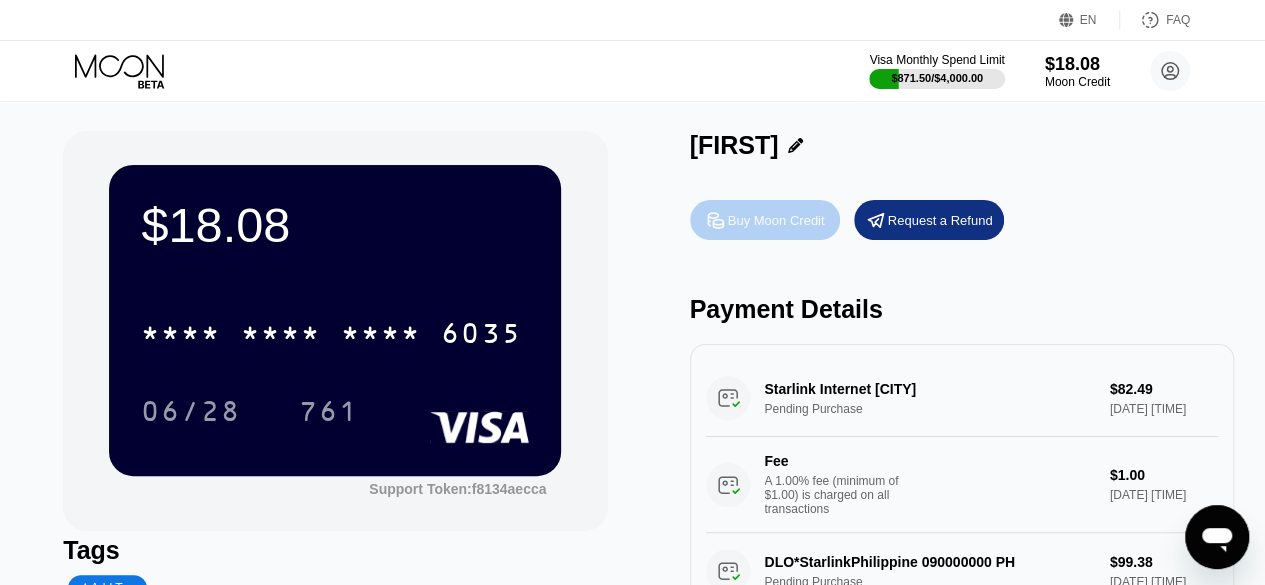 click on "Buy Moon Credit" at bounding box center (776, 220) 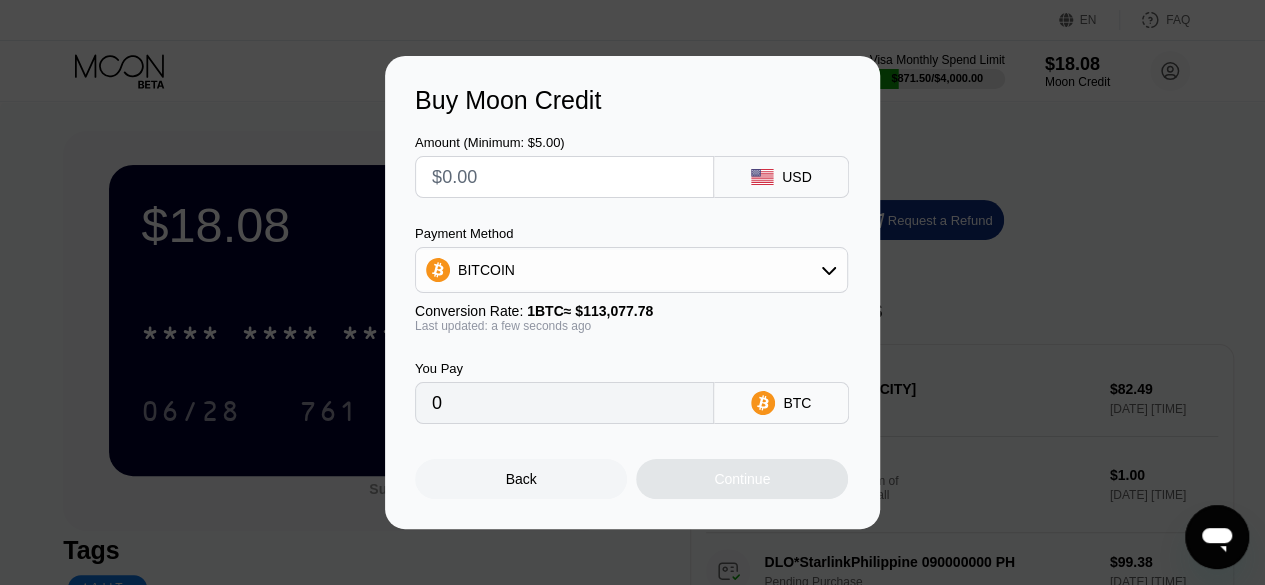 click at bounding box center [564, 177] 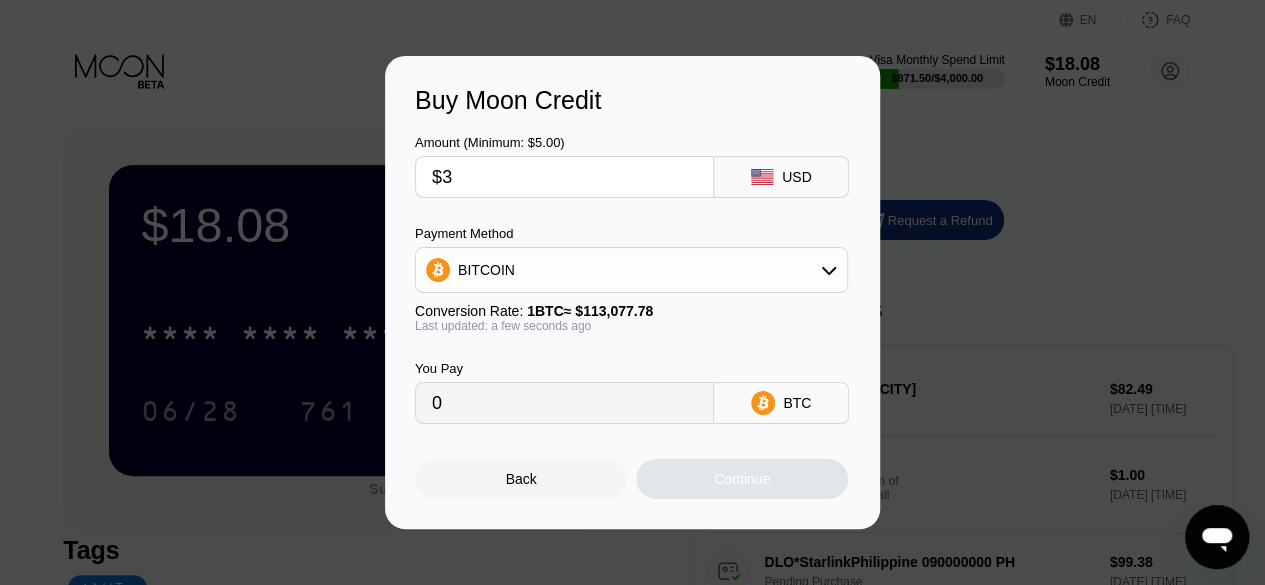 type on "0.00002654" 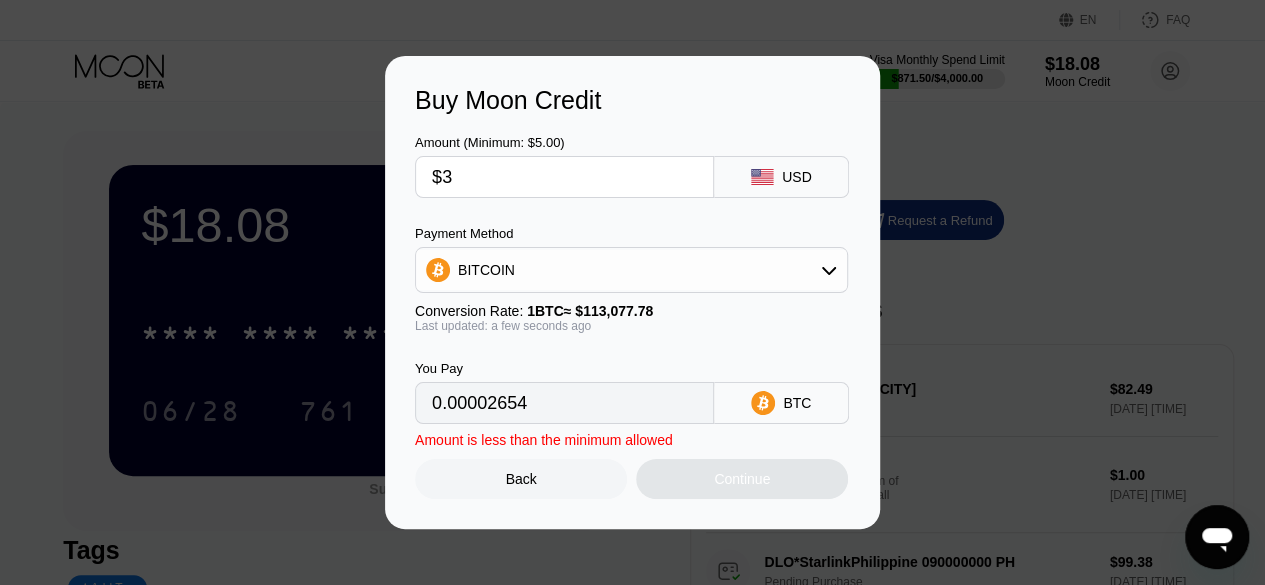 type on "$30" 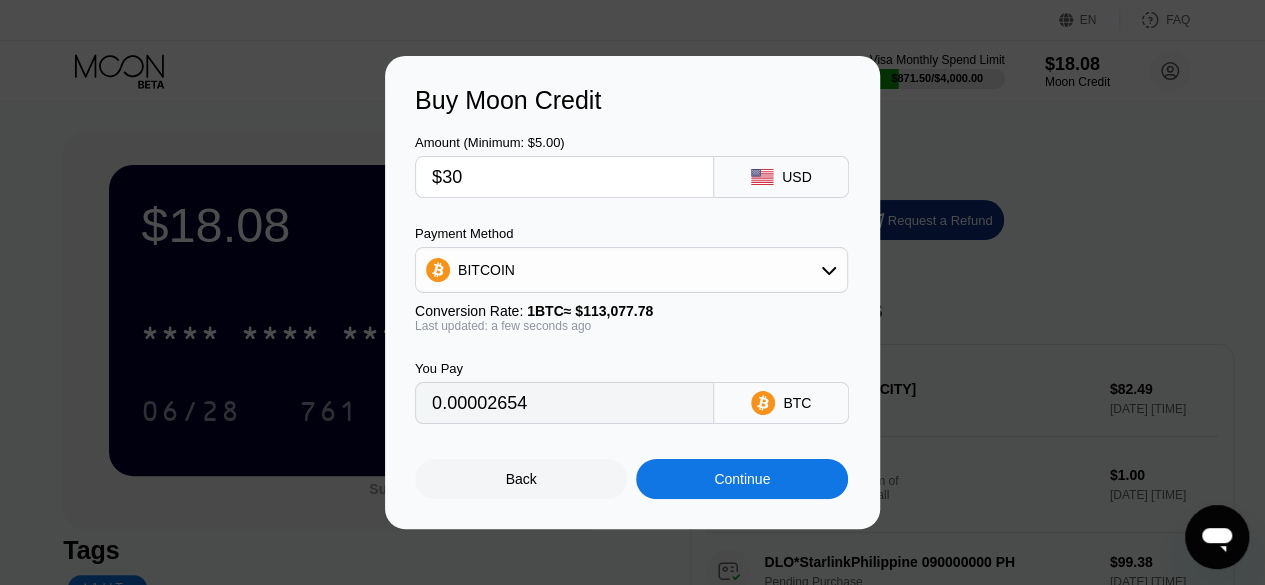 type on "0.00026531" 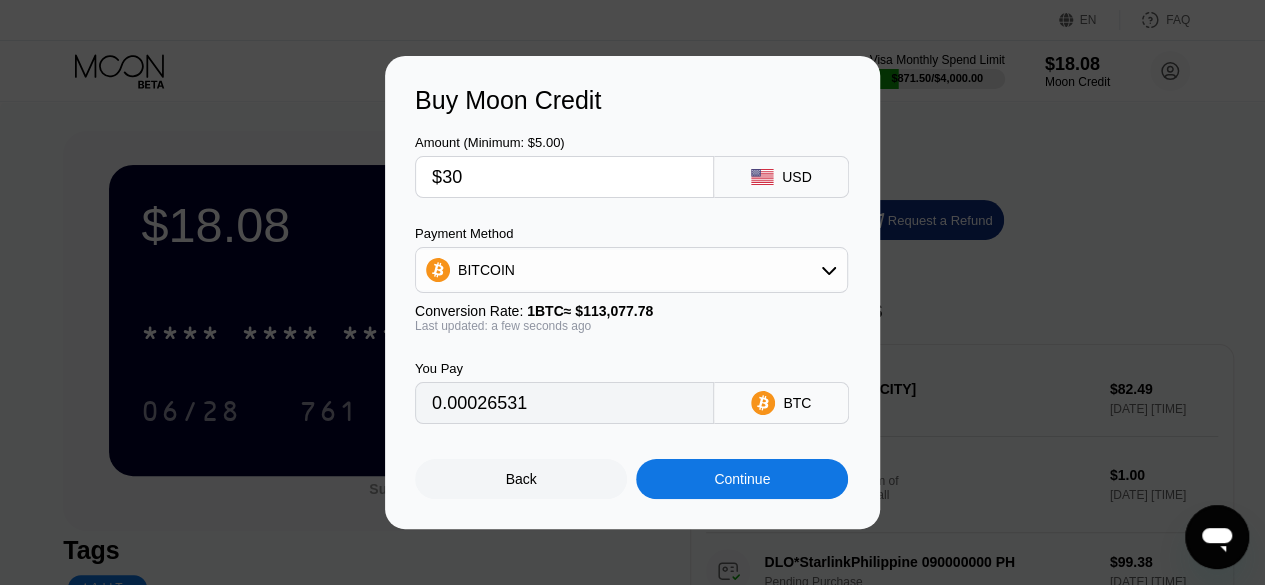 type on "$300" 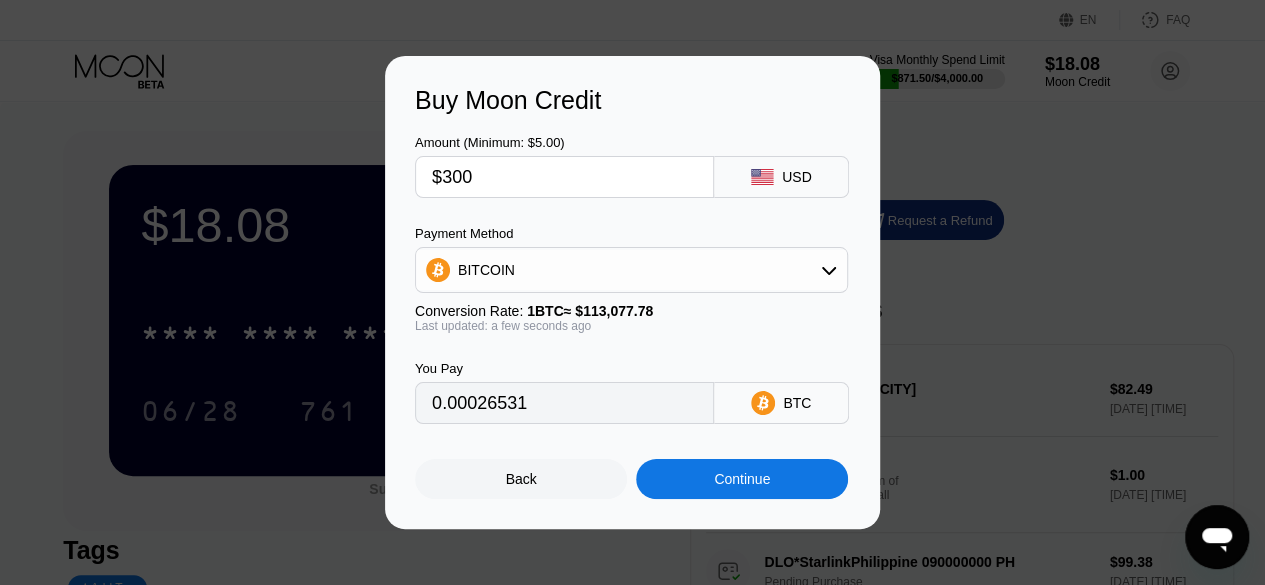 type on "0.00265305" 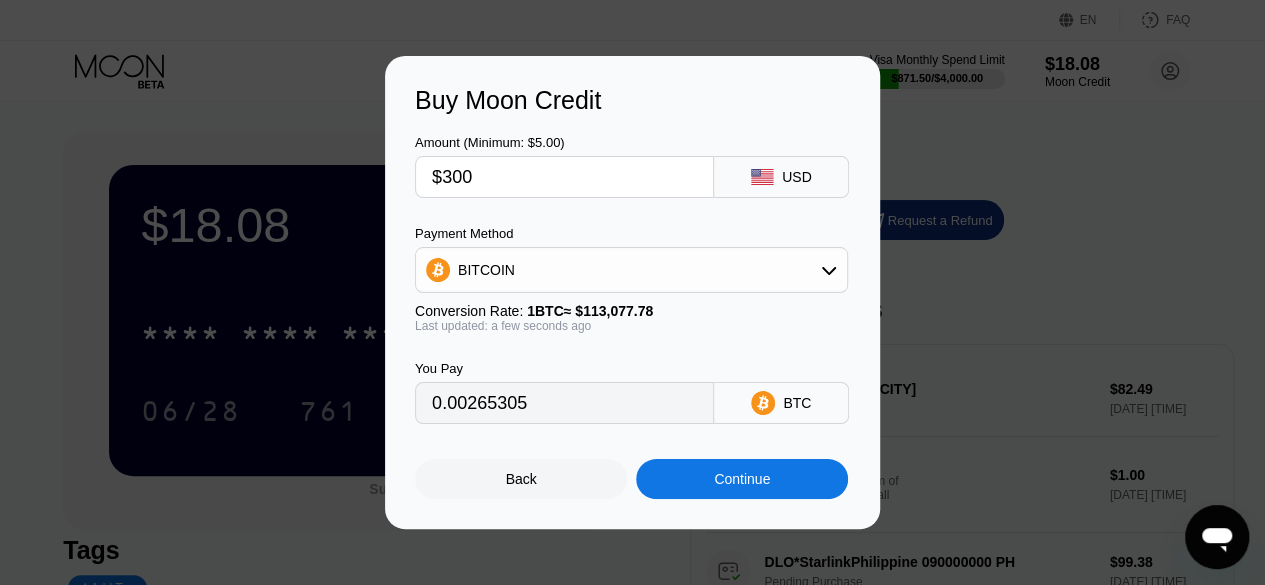 type on "$300" 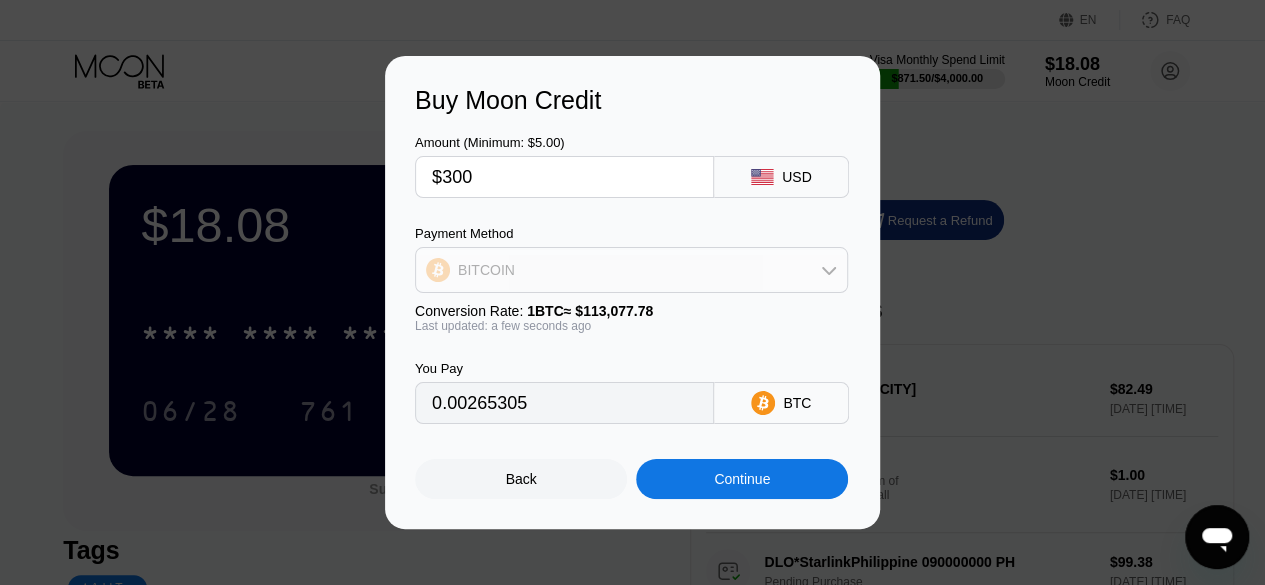 click on "BITCOIN" at bounding box center (631, 270) 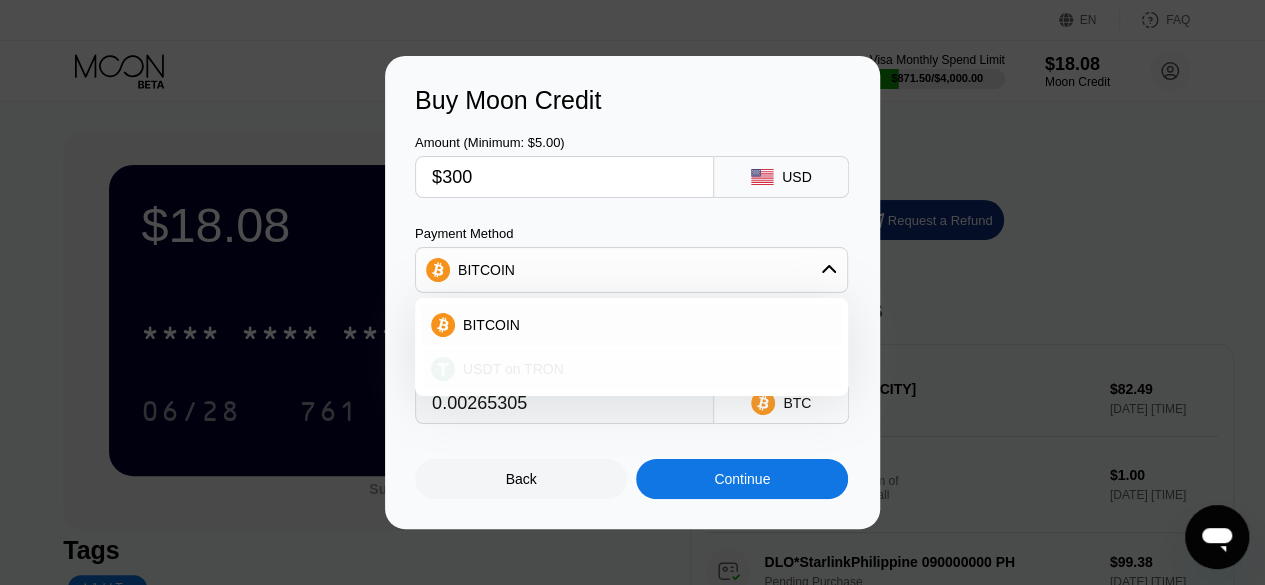 click on "USDT on TRON" at bounding box center [643, 369] 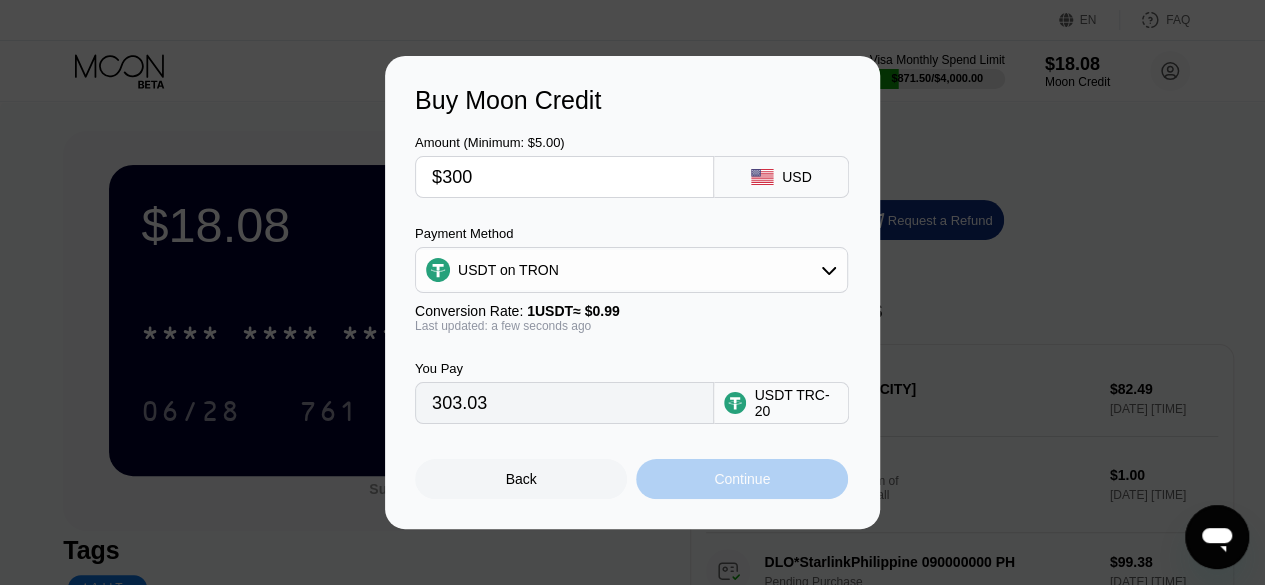 click on "Continue" at bounding box center [742, 479] 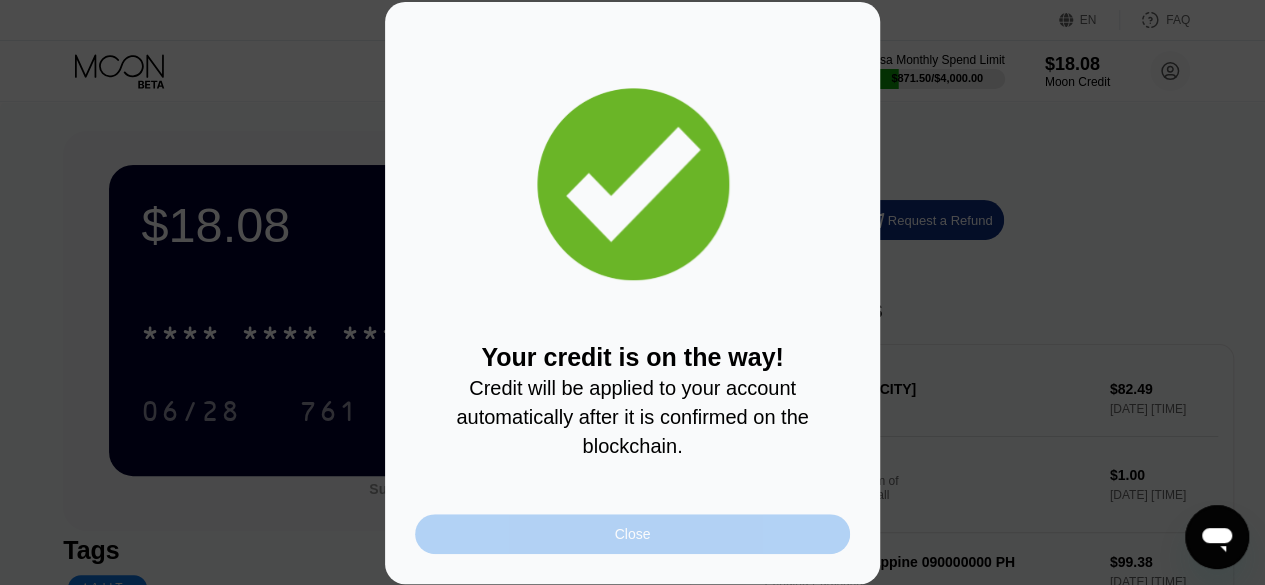 click on "Close" at bounding box center (632, 534) 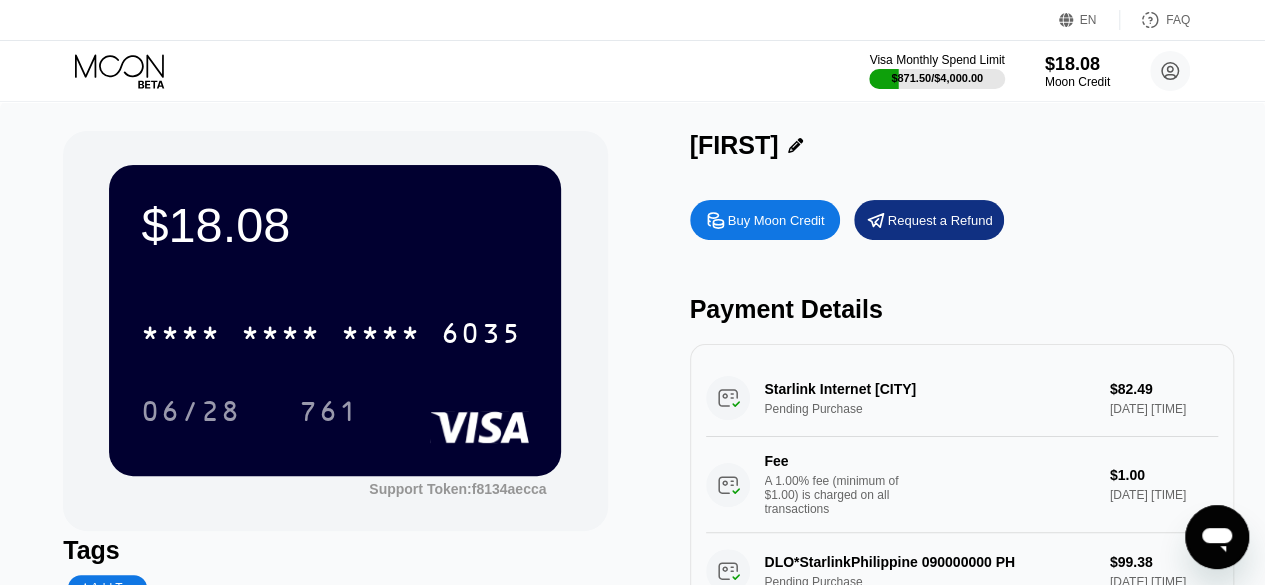 click on "* * * * * * * * * * * * 6035 06/28 761" at bounding box center (335, 352) 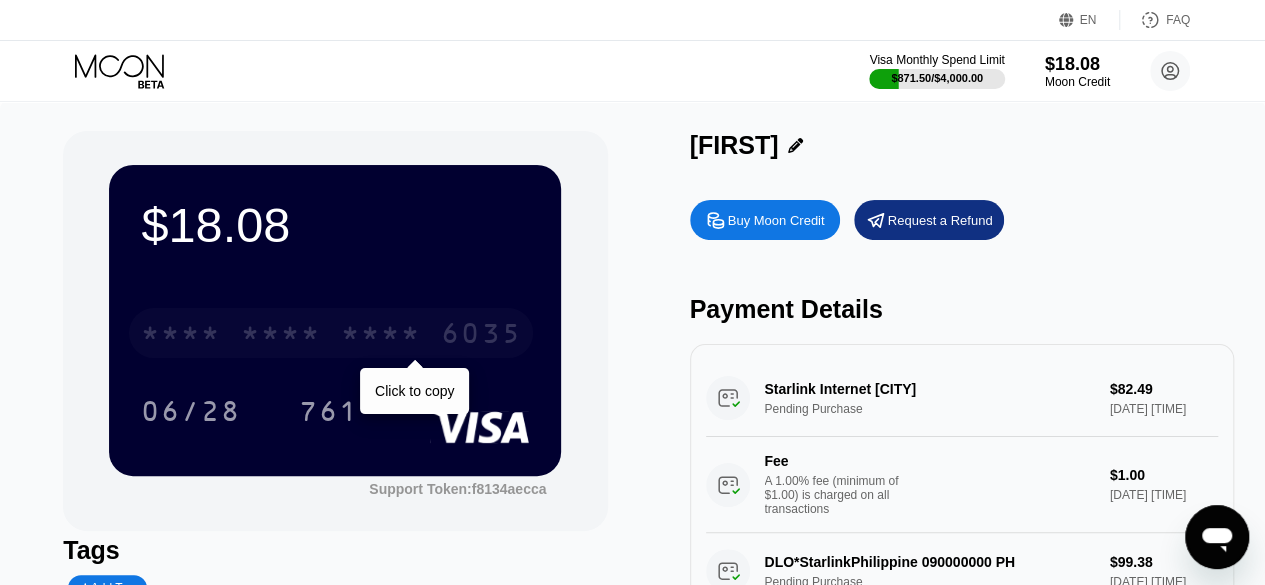 click on "* * * *" at bounding box center (381, 336) 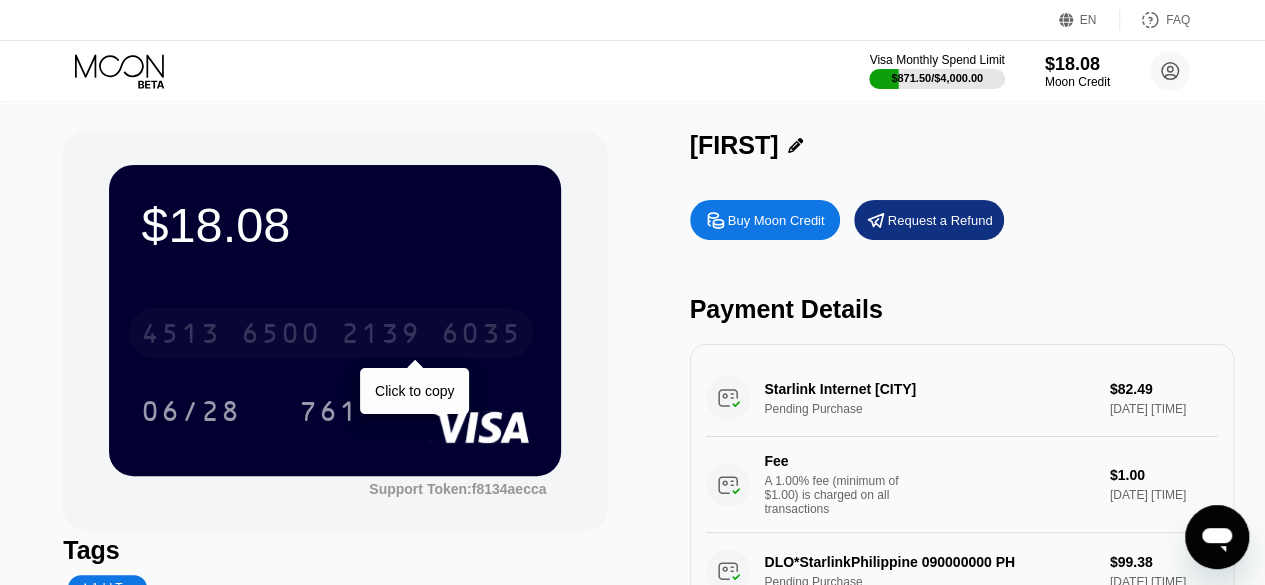 click on "6035" at bounding box center [481, 336] 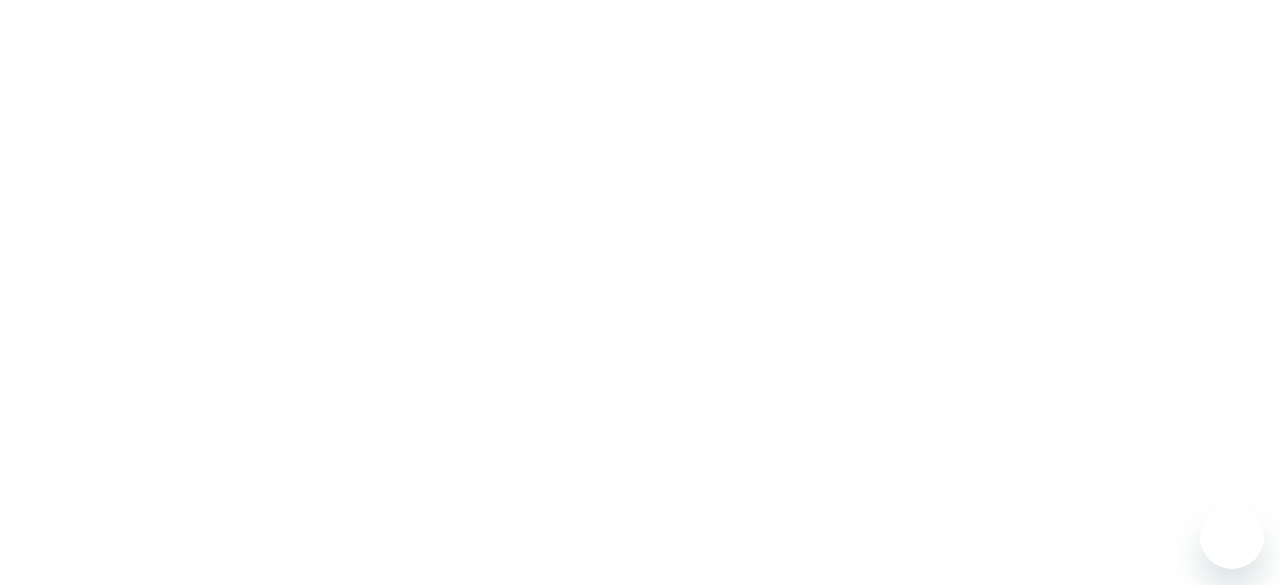 scroll, scrollTop: 0, scrollLeft: 0, axis: both 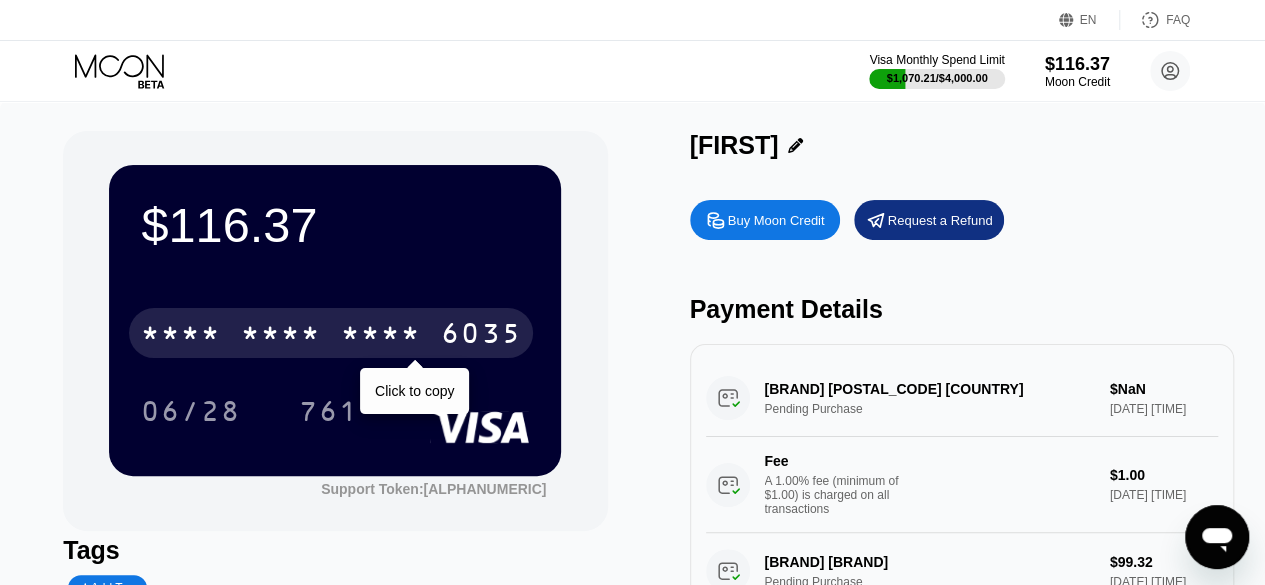 click on "* * * * * * * * * * * * 6035" at bounding box center [331, 333] 